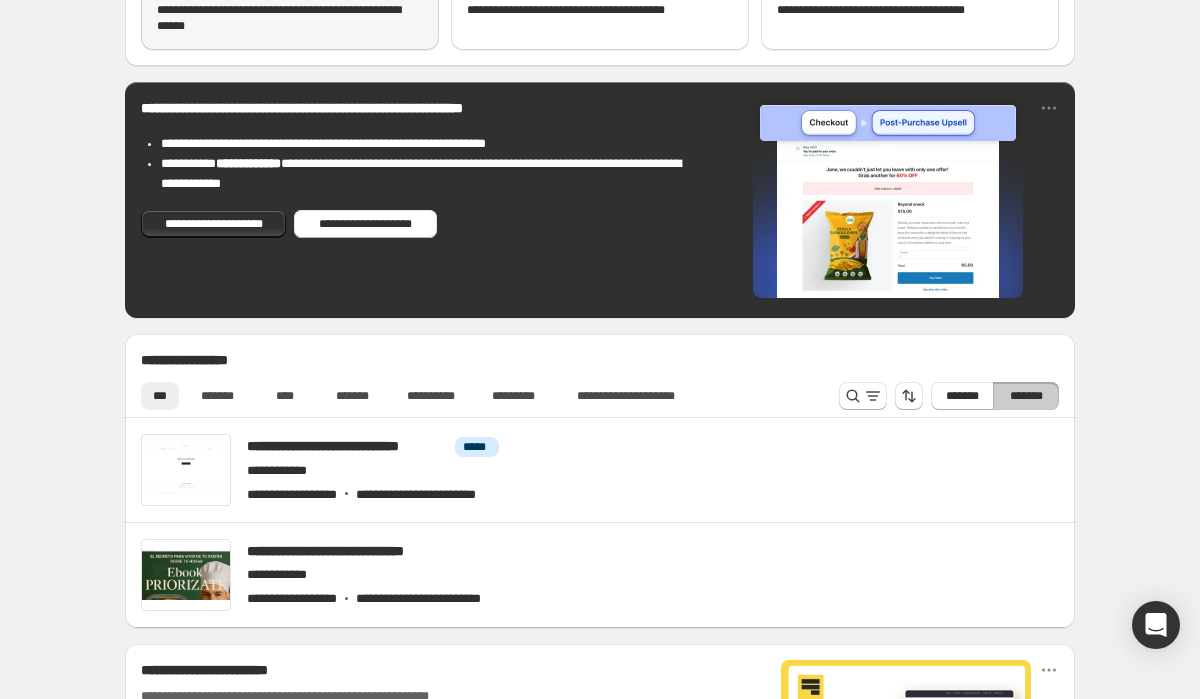 scroll, scrollTop: 0, scrollLeft: 0, axis: both 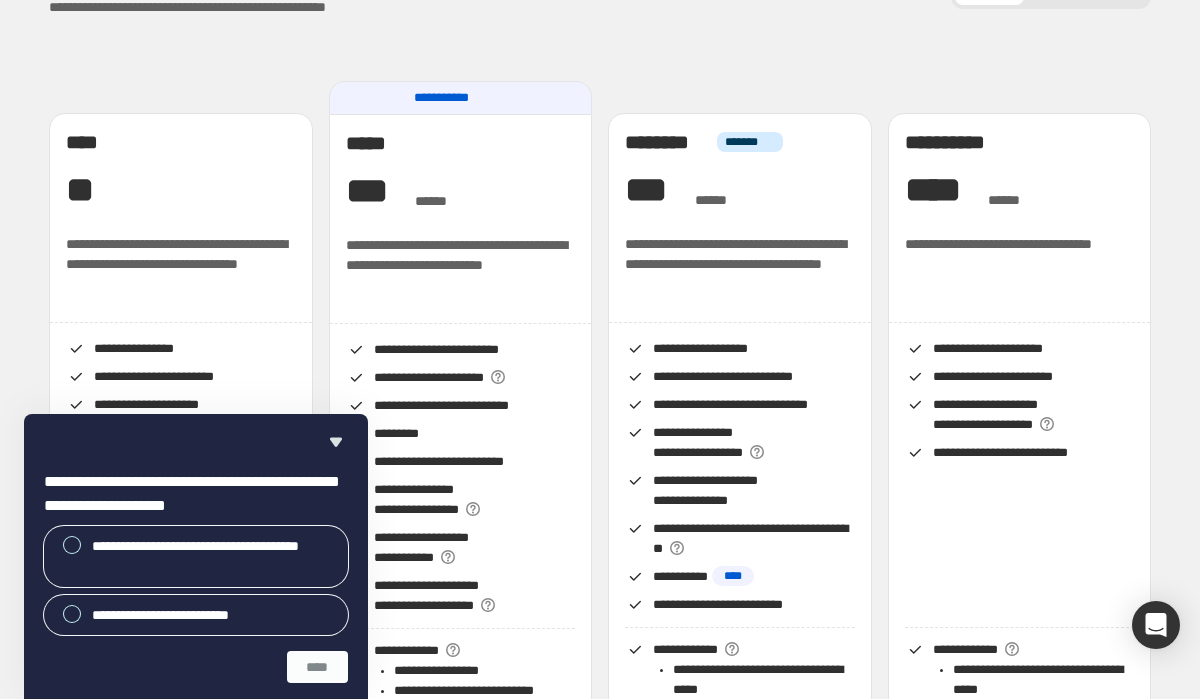 click on "**********" at bounding box center (461, 265) 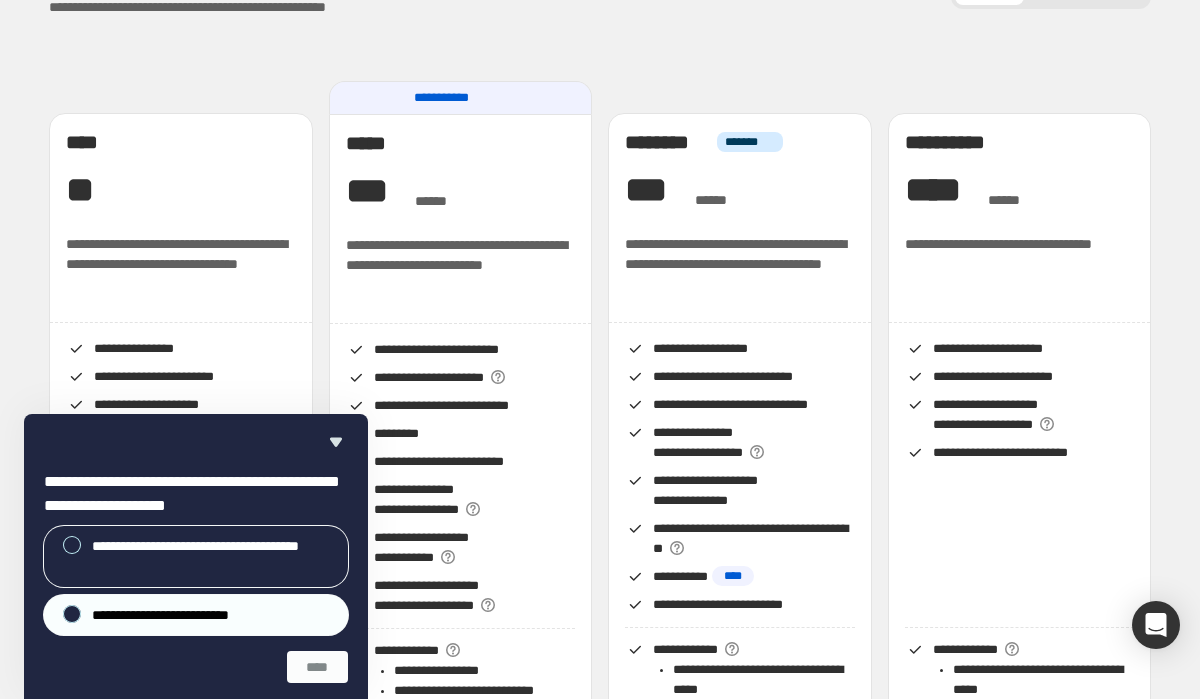 click on "**********" at bounding box center [179, 615] 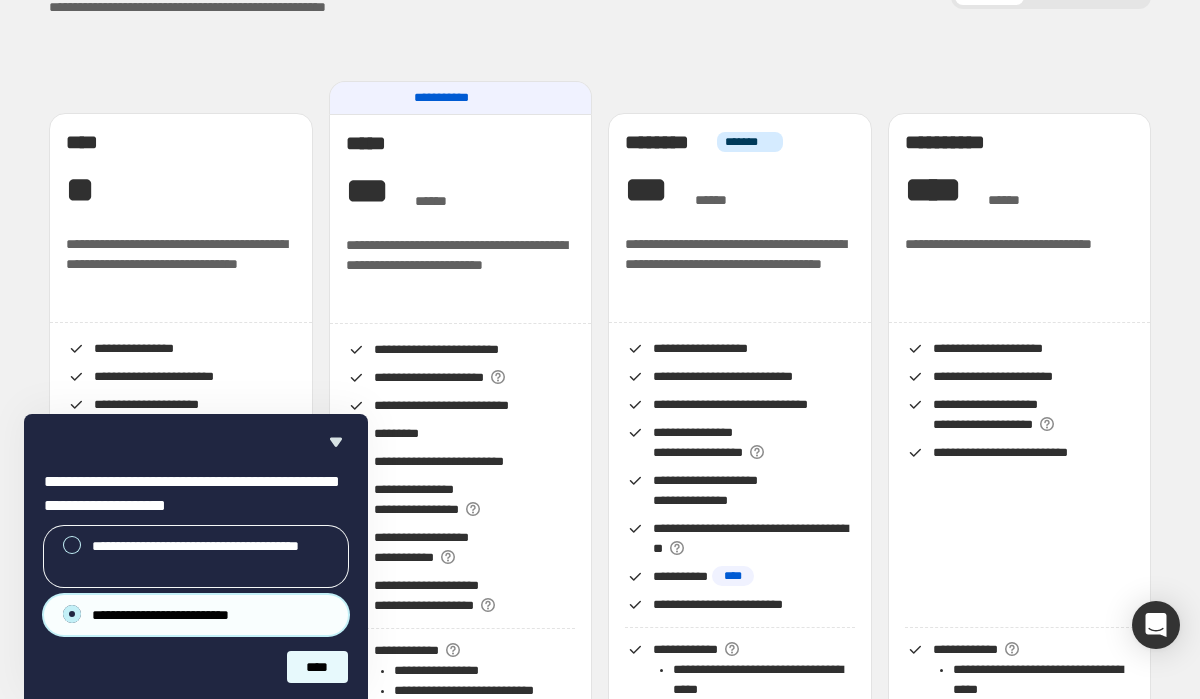 click on "****" at bounding box center [317, 667] 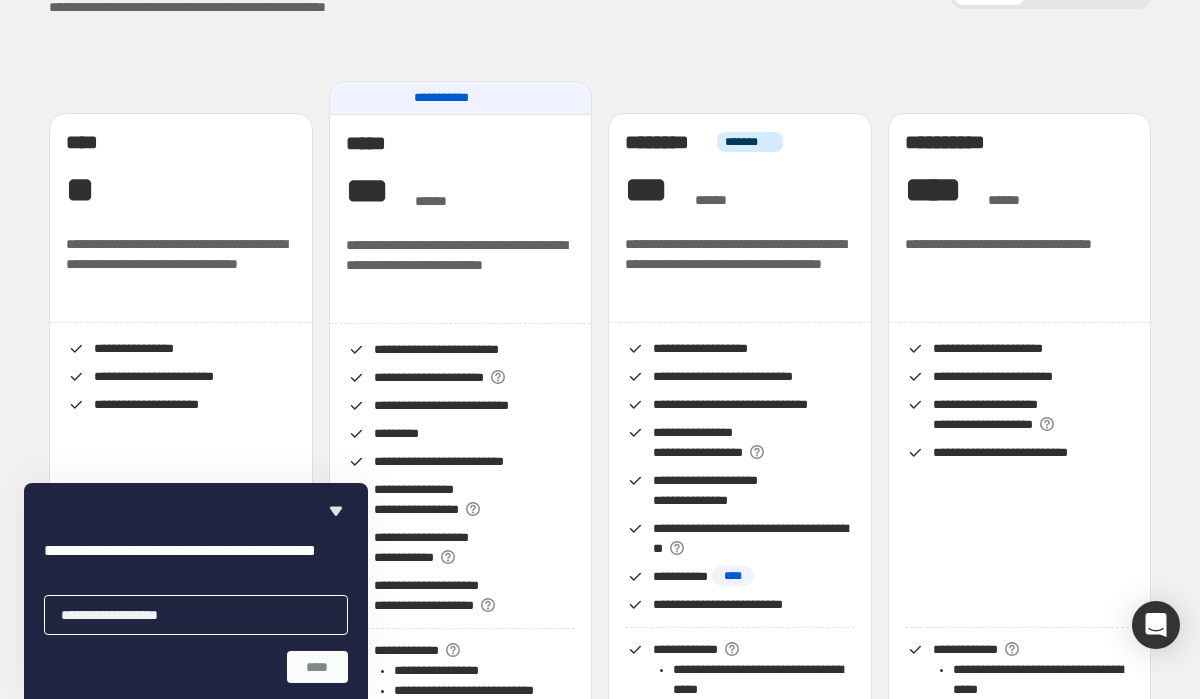 click on "**********" at bounding box center (181, 477) 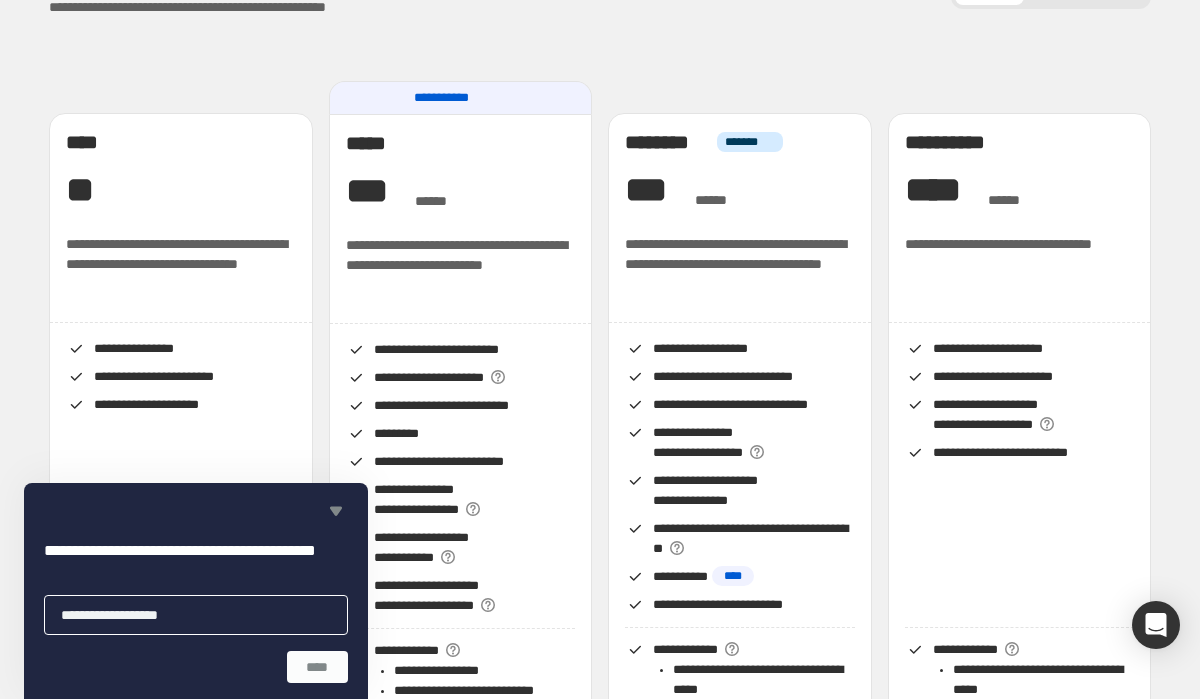 click 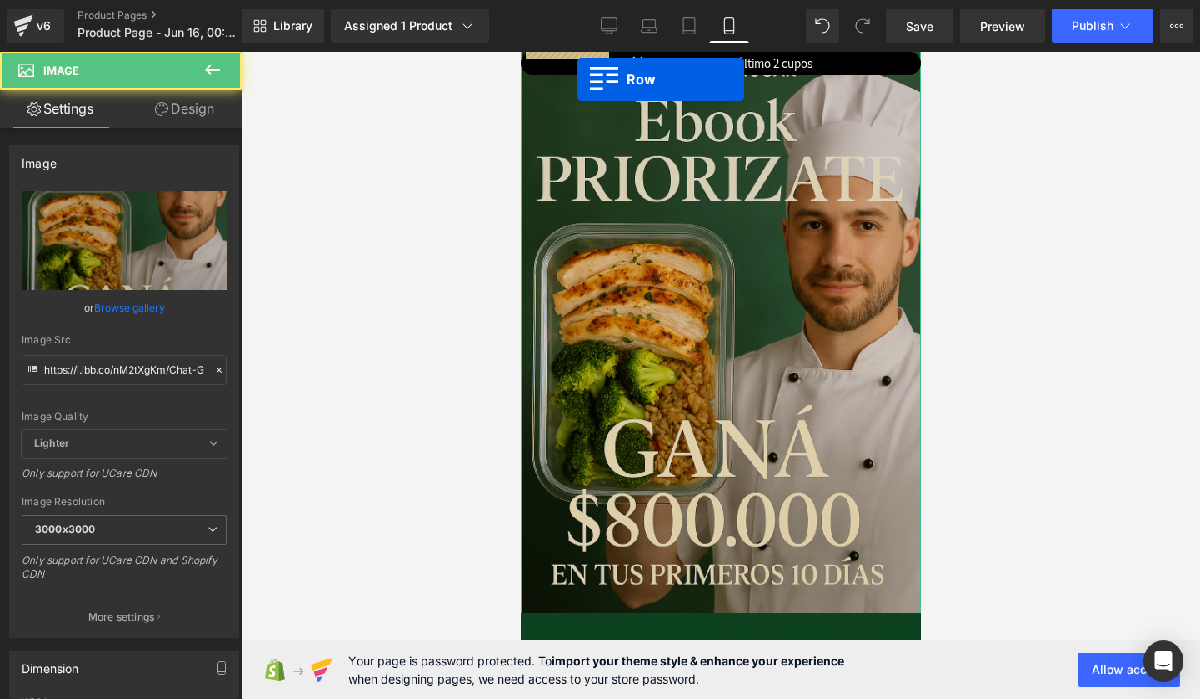 scroll, scrollTop: 242, scrollLeft: 0, axis: vertical 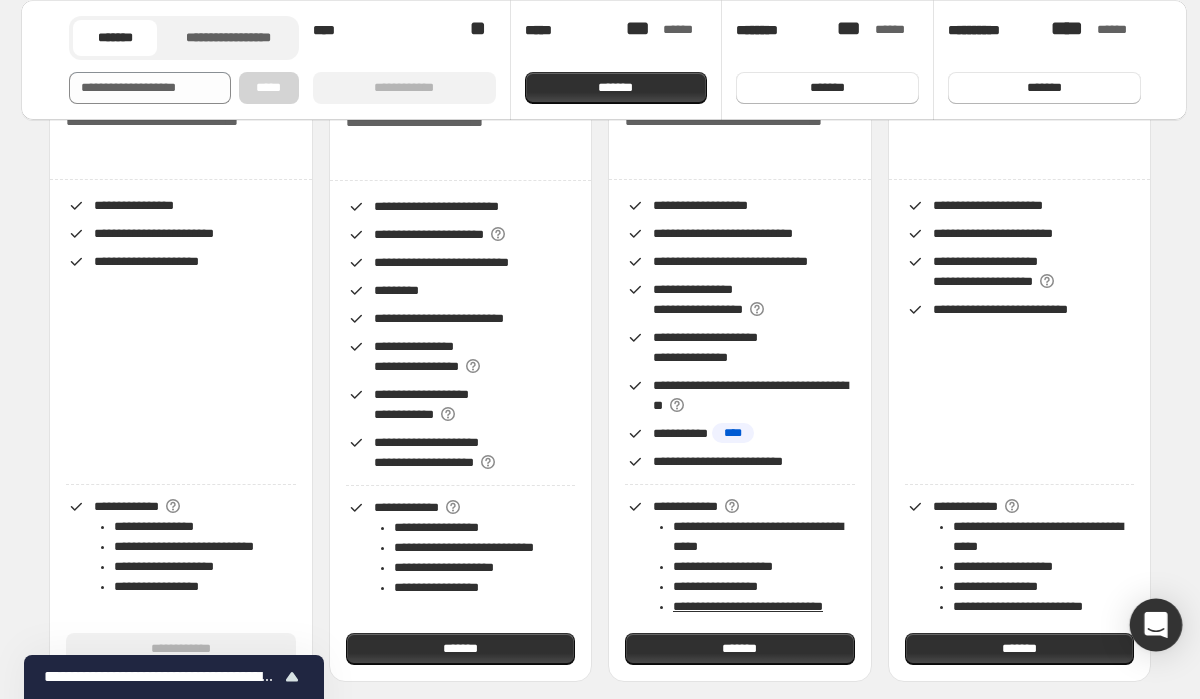 click at bounding box center (1156, 625) 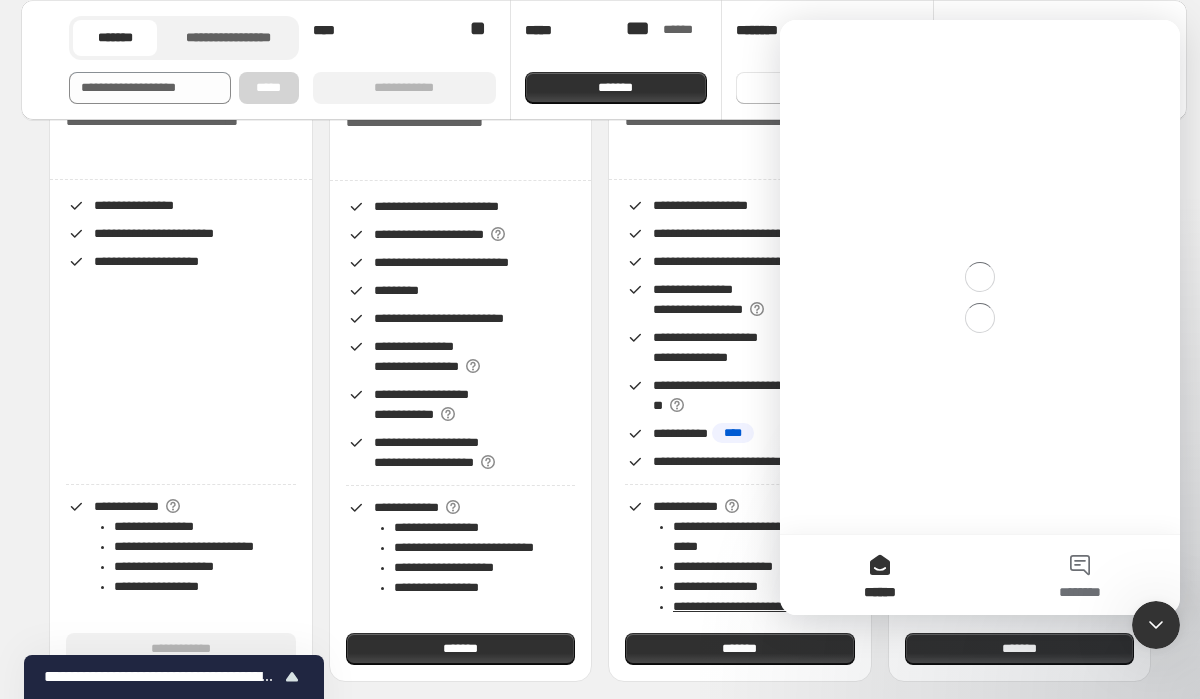 scroll, scrollTop: 0, scrollLeft: 0, axis: both 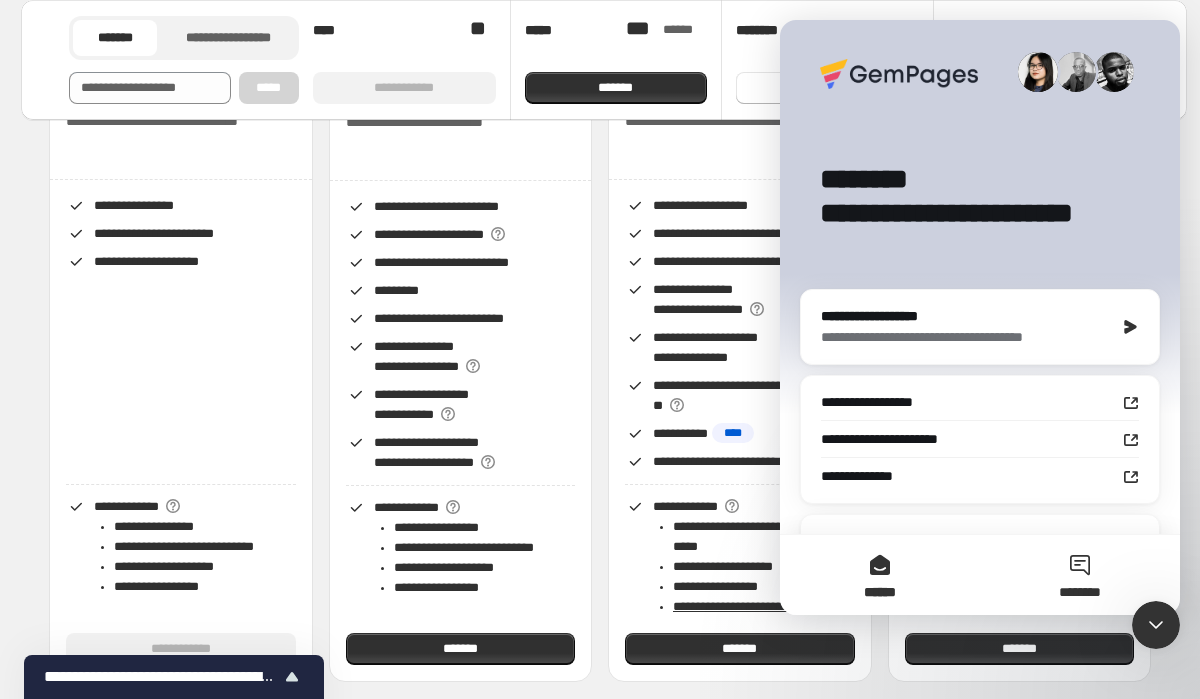 click on "********" at bounding box center (1080, 575) 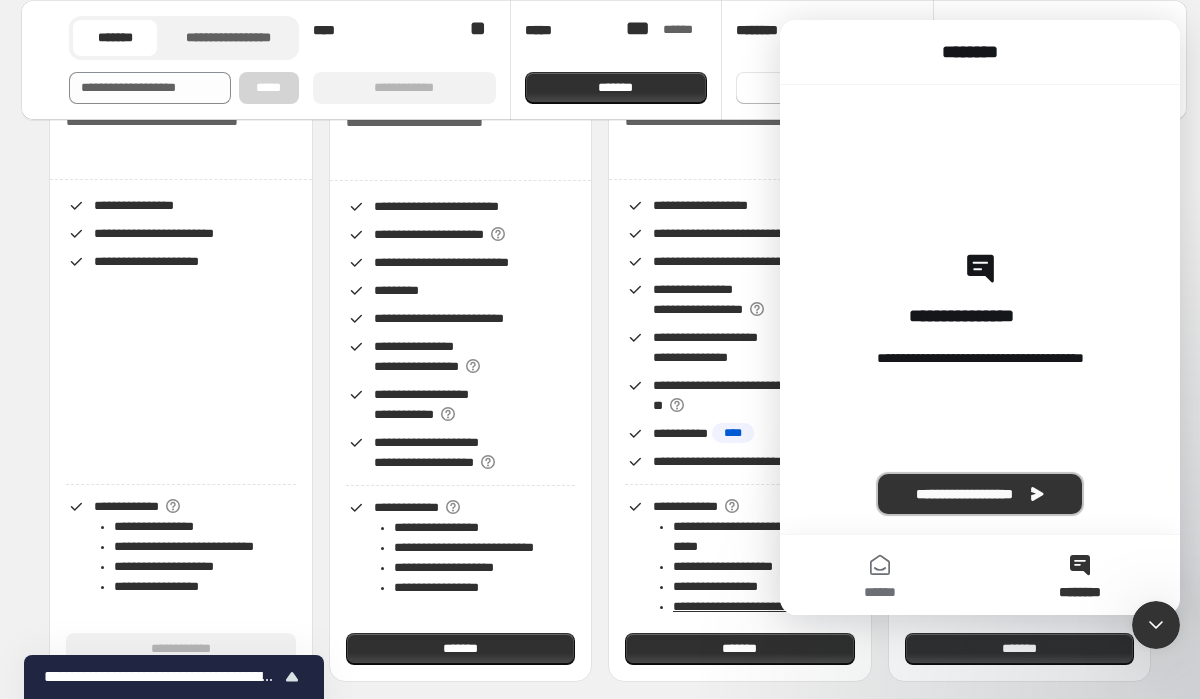 click on "**********" at bounding box center [980, 494] 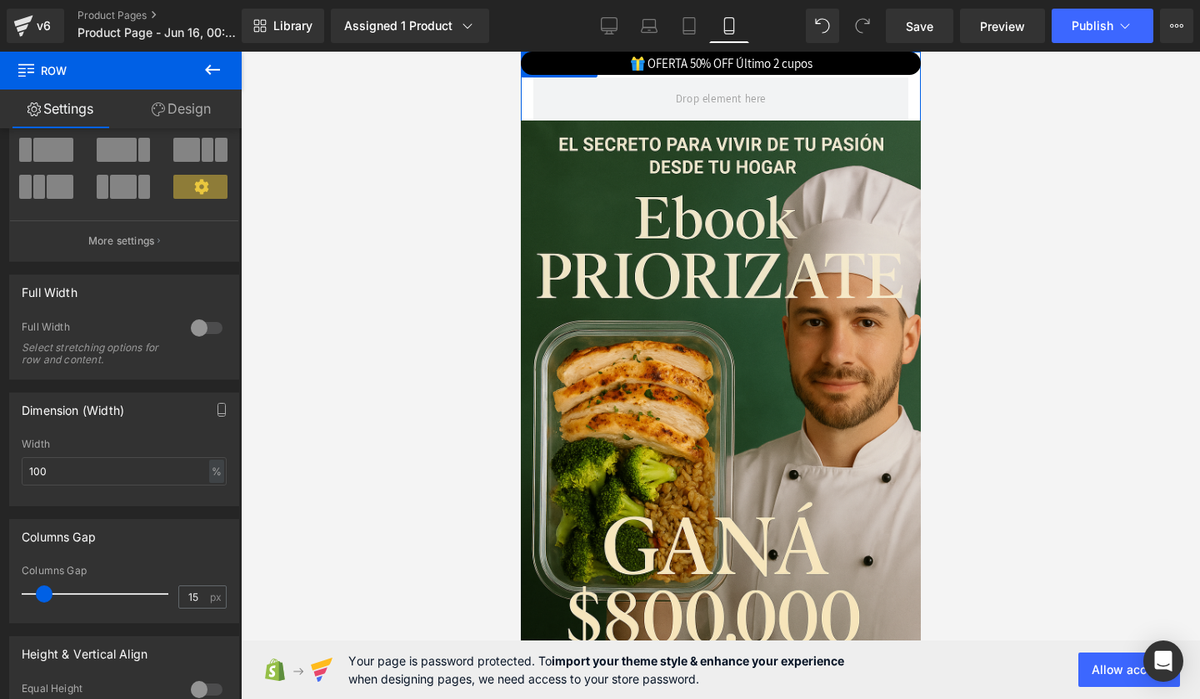 type on "**********" 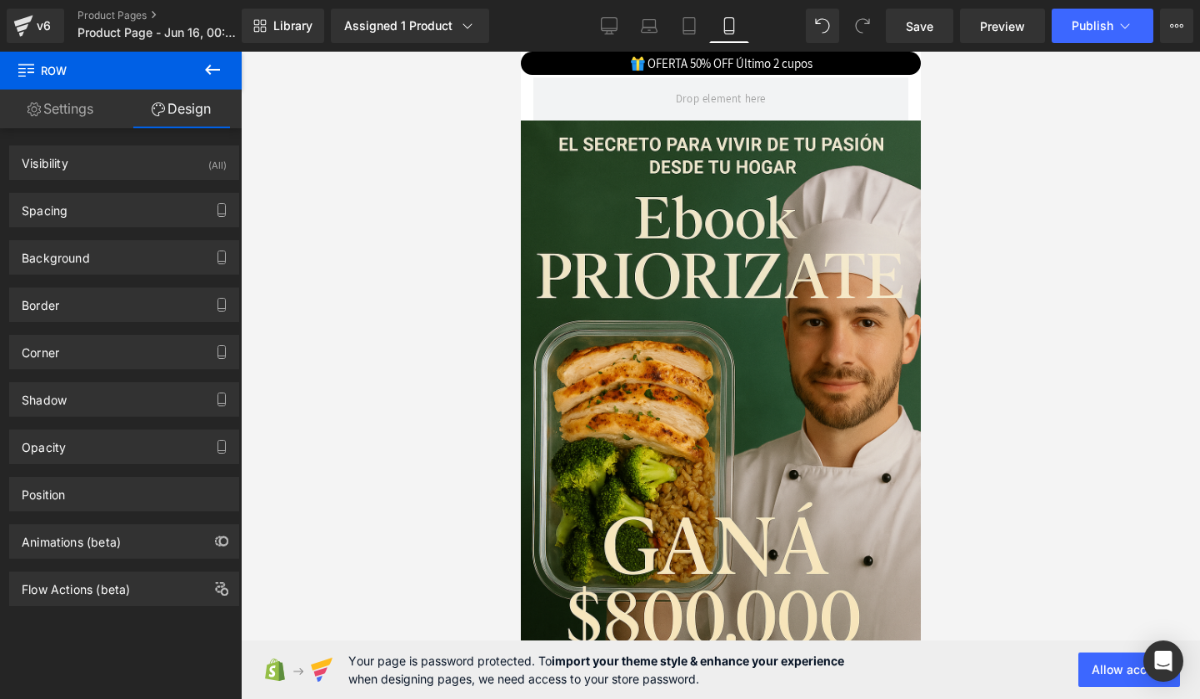 click at bounding box center [980, 525] 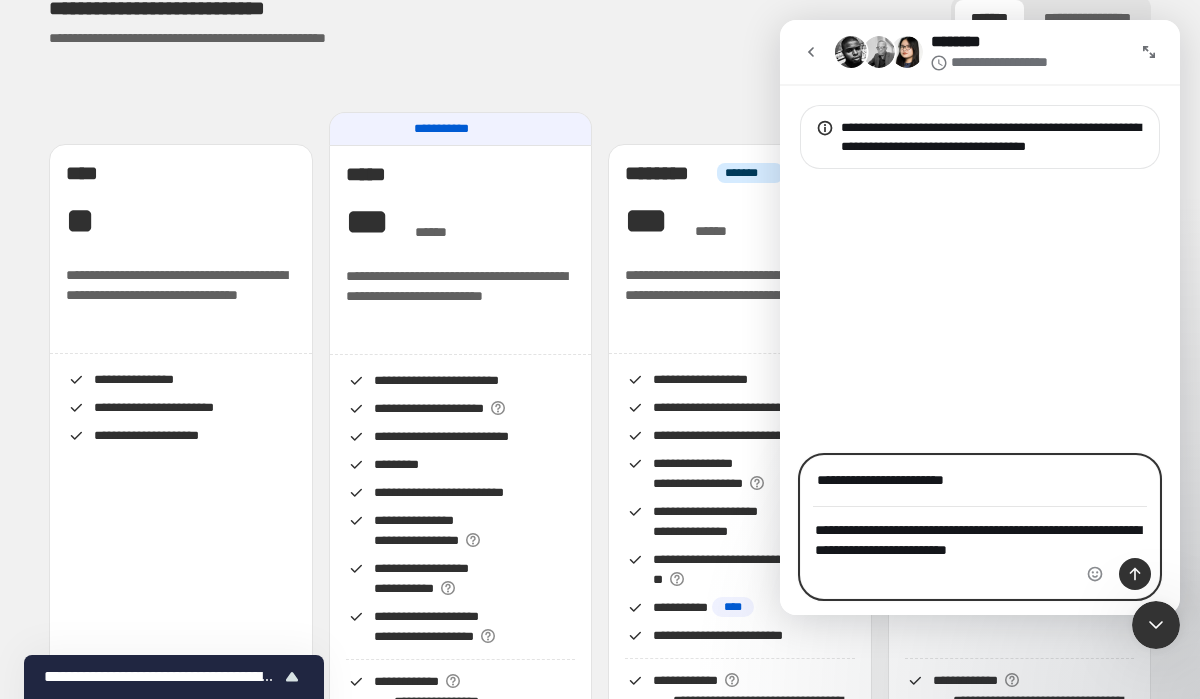 scroll, scrollTop: 67, scrollLeft: 0, axis: vertical 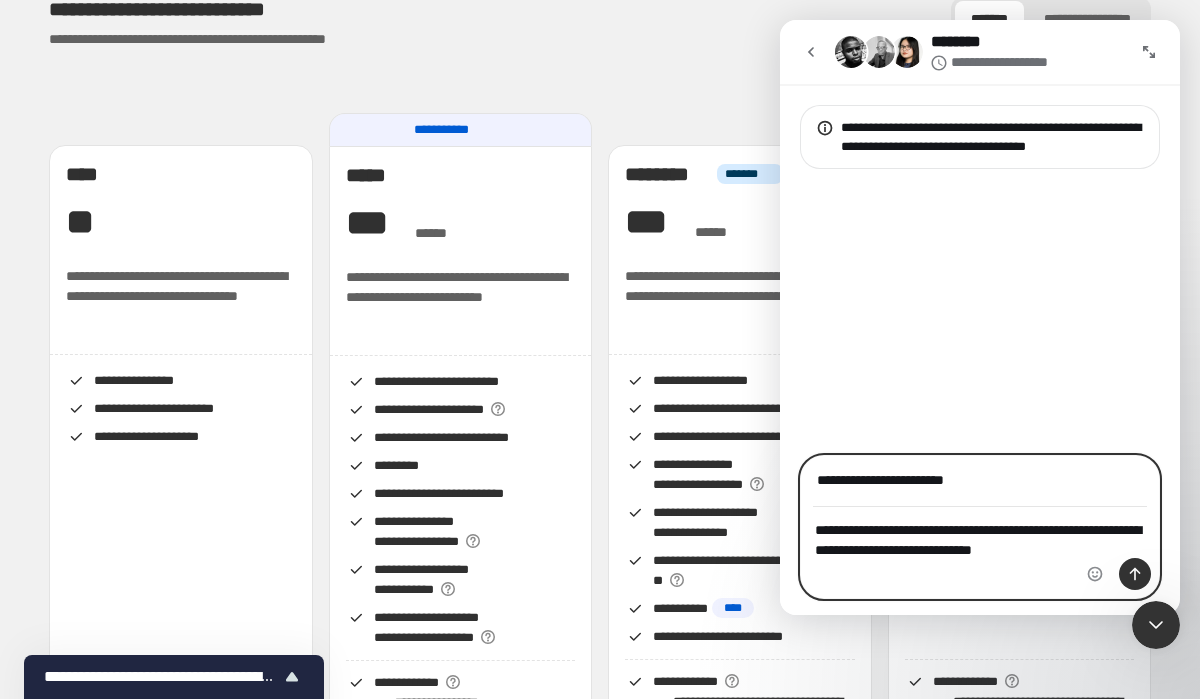 type on "**********" 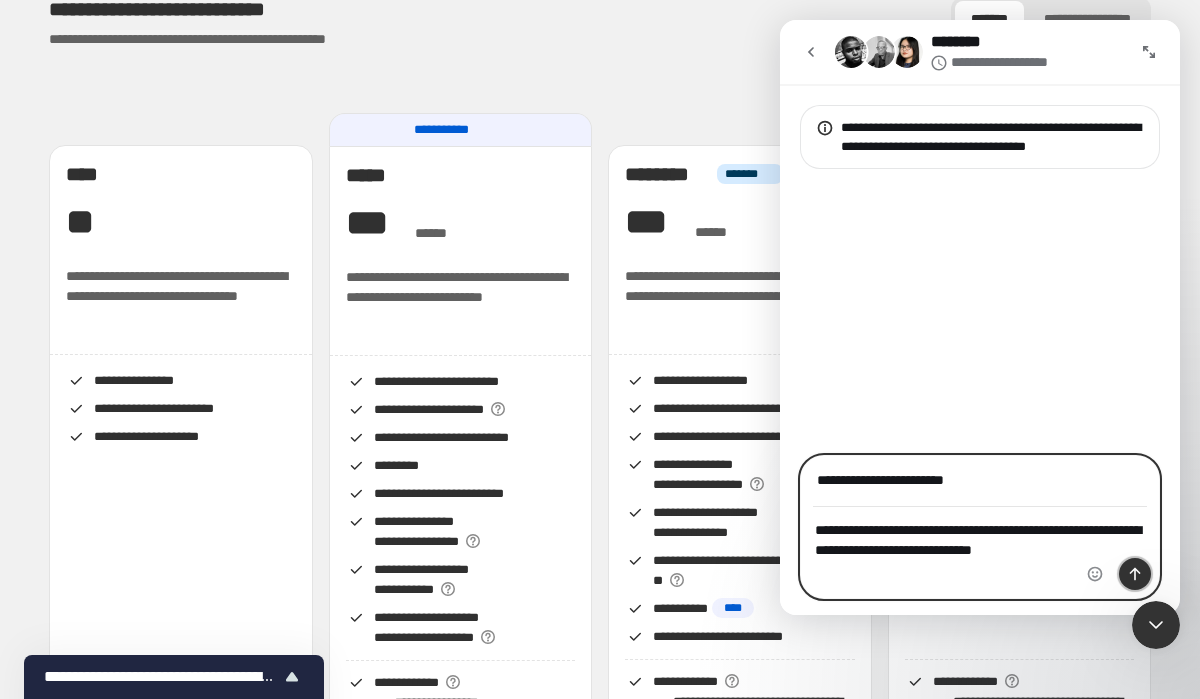 click 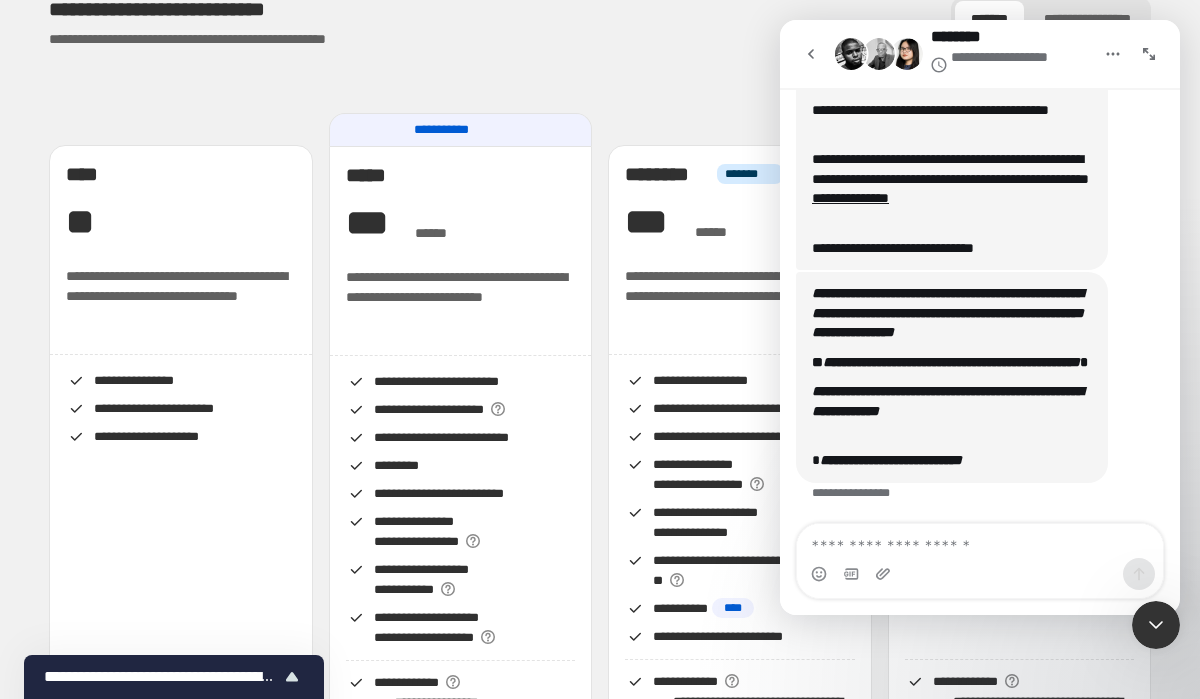 scroll, scrollTop: 316, scrollLeft: 0, axis: vertical 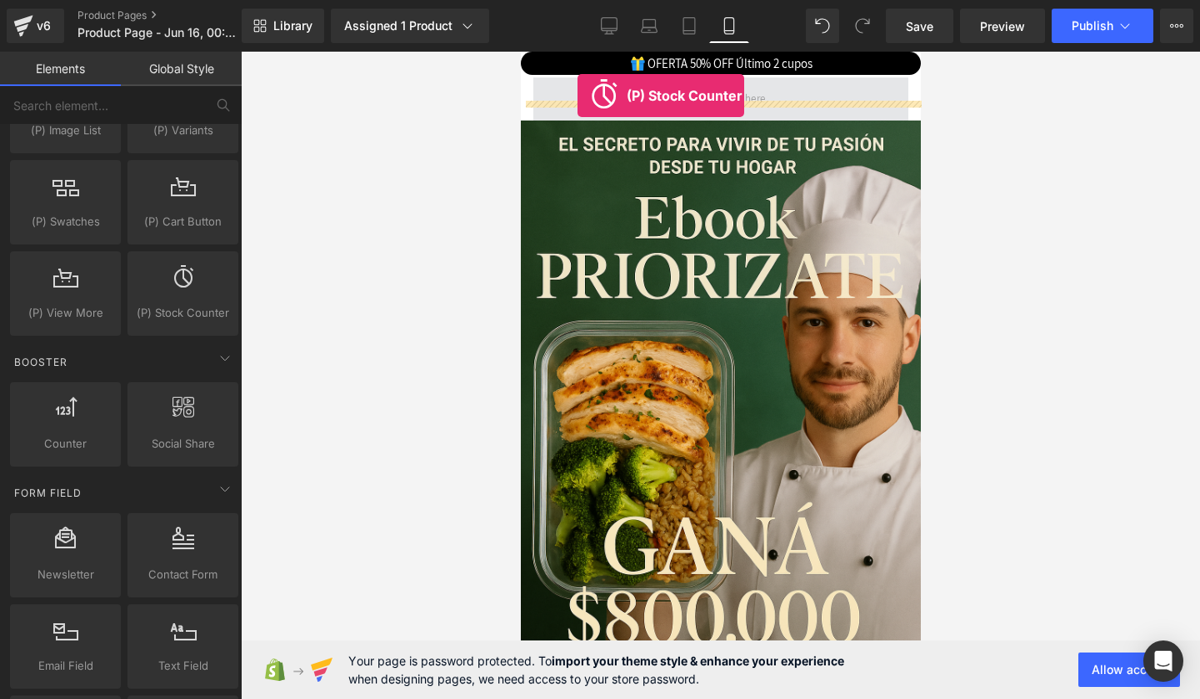 click on "**********" at bounding box center (600, 2133) 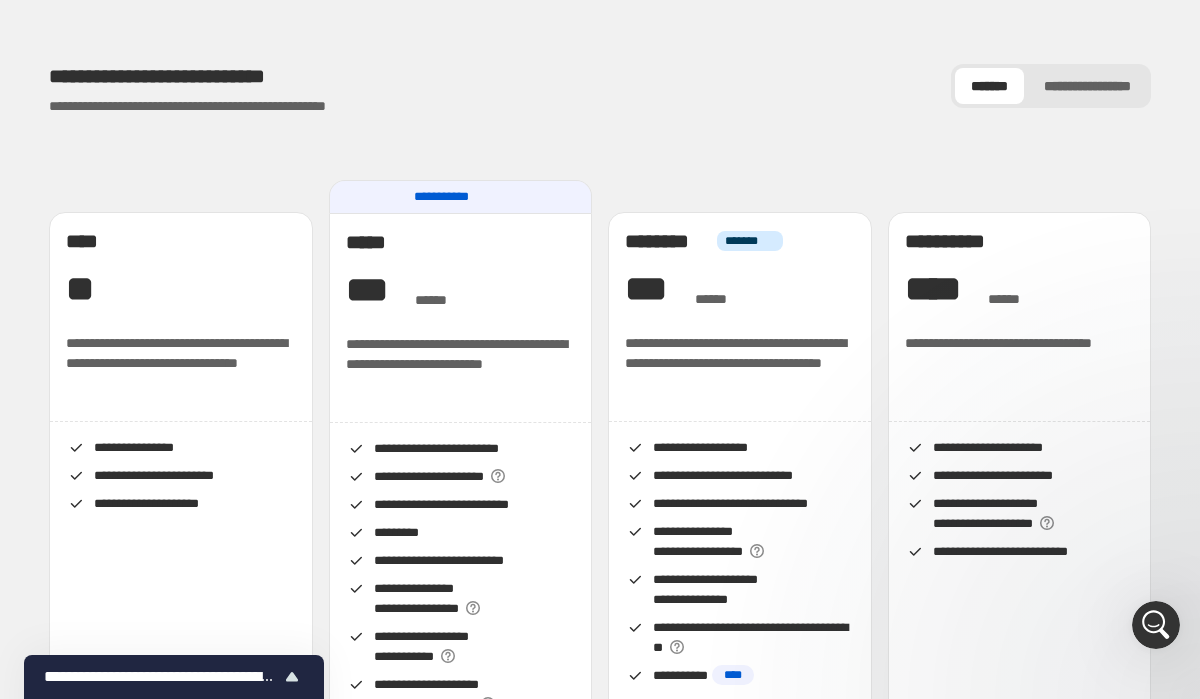 scroll, scrollTop: 0, scrollLeft: 0, axis: both 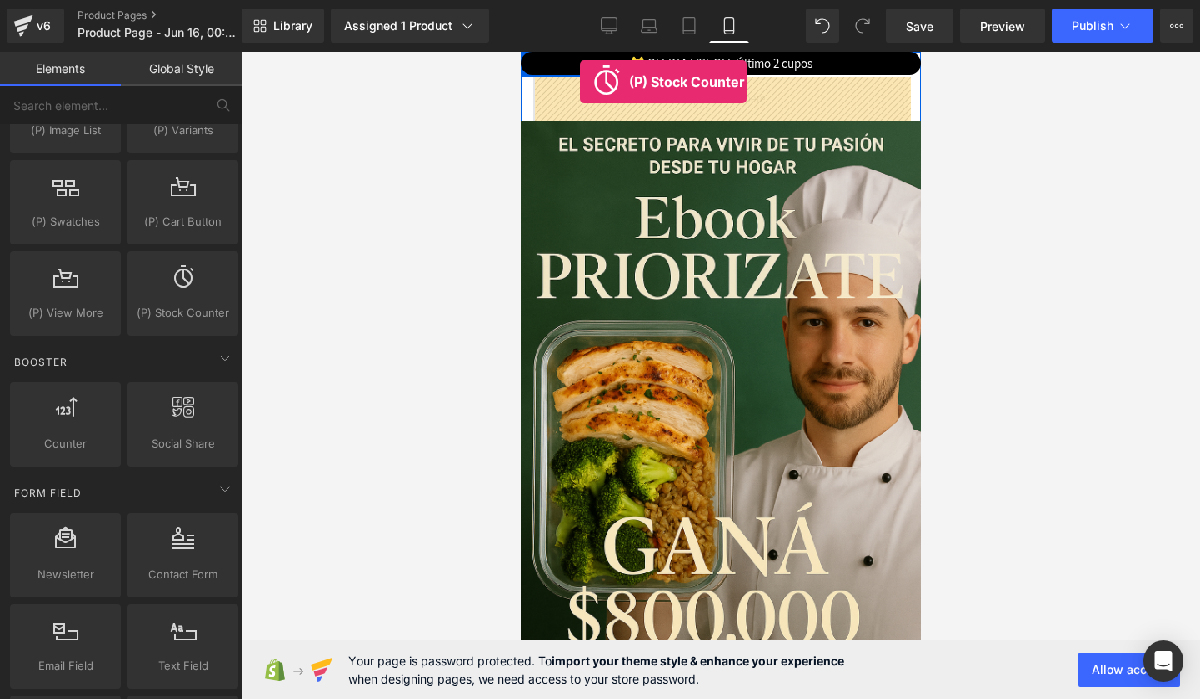 click at bounding box center [1156, 625] 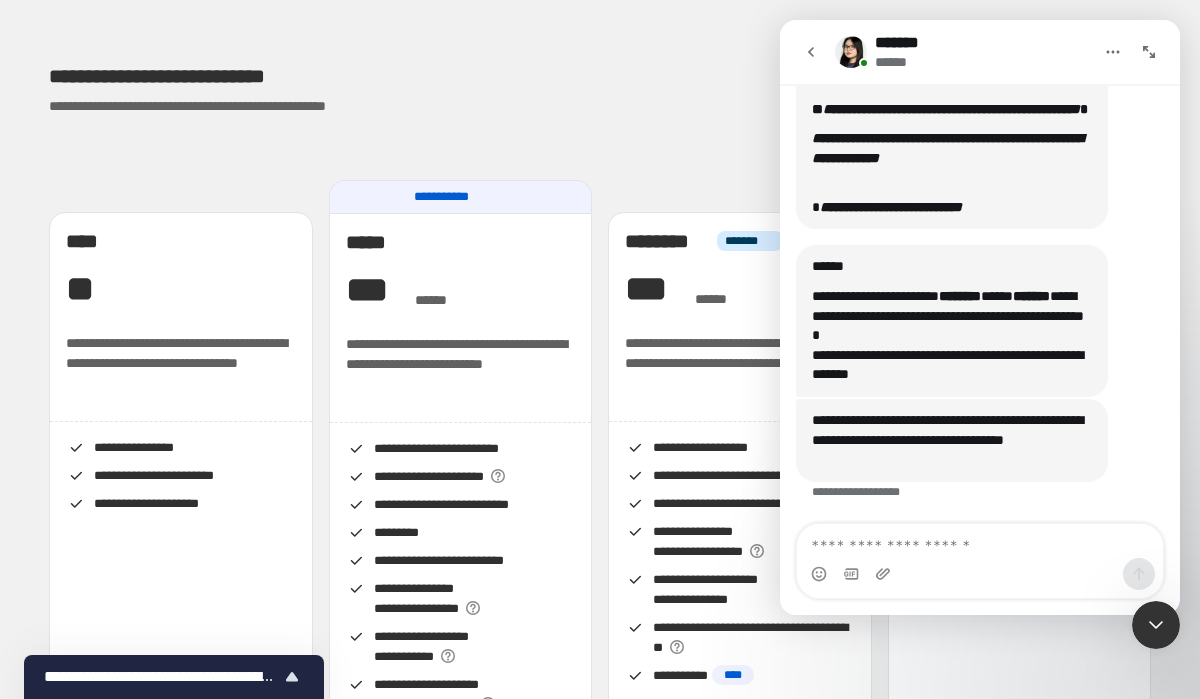 scroll, scrollTop: 564, scrollLeft: 0, axis: vertical 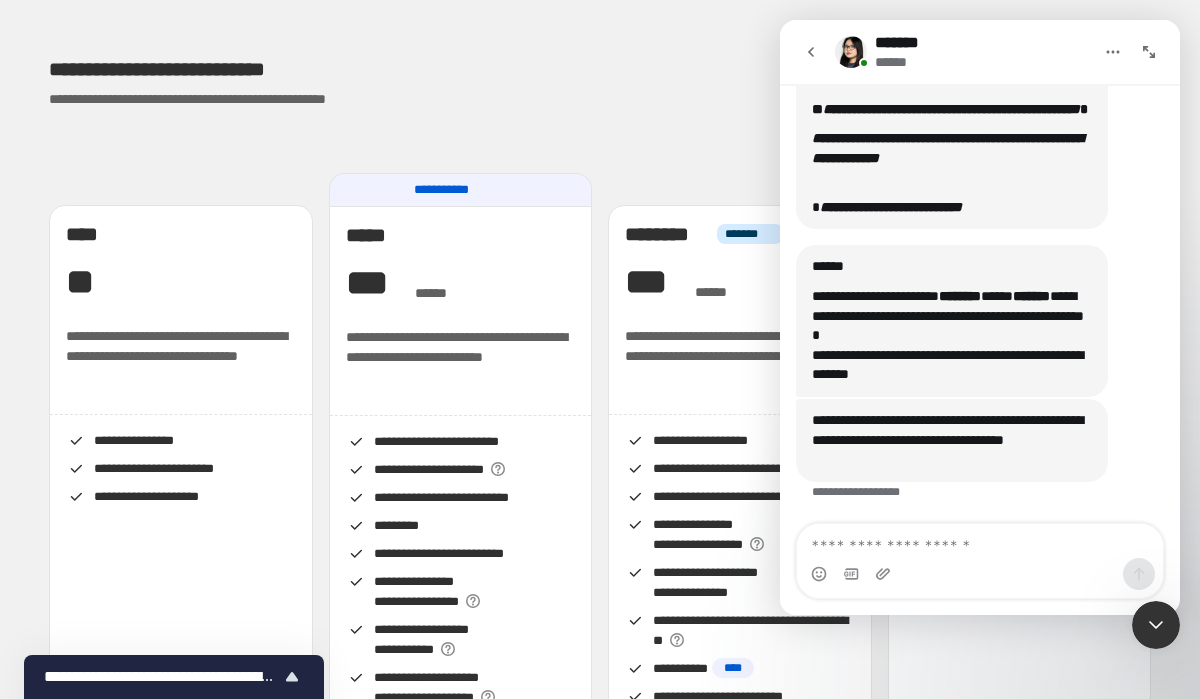 click at bounding box center [980, 541] 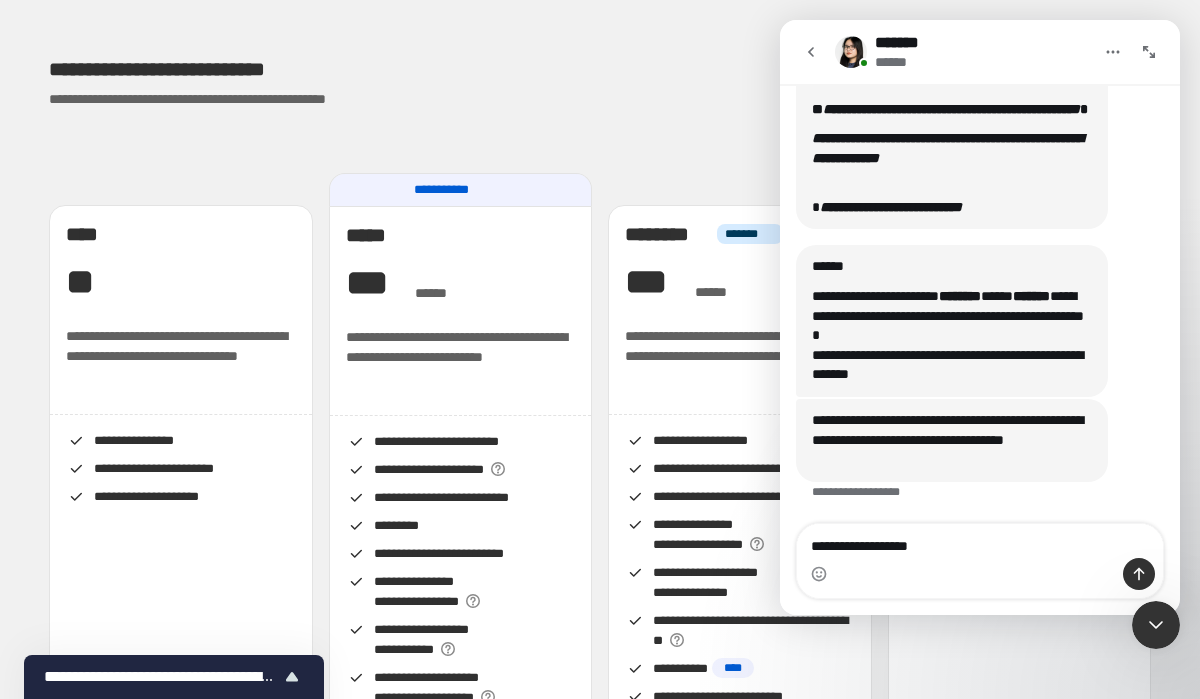 type on "**********" 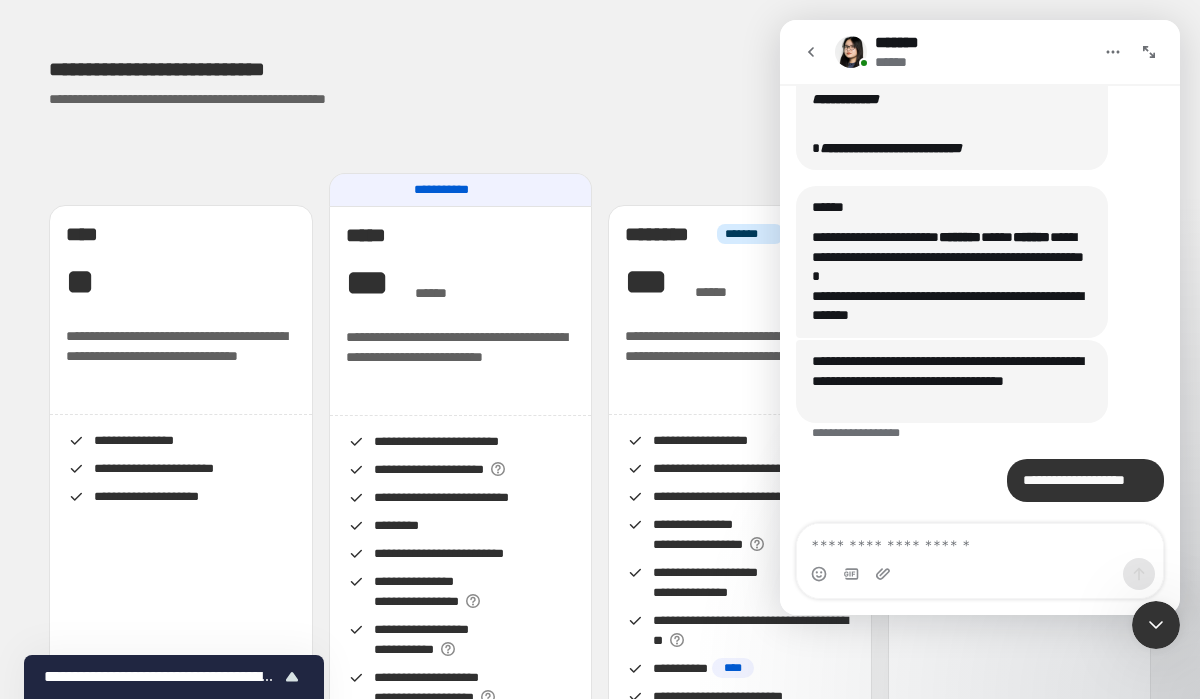 scroll, scrollTop: 623, scrollLeft: 0, axis: vertical 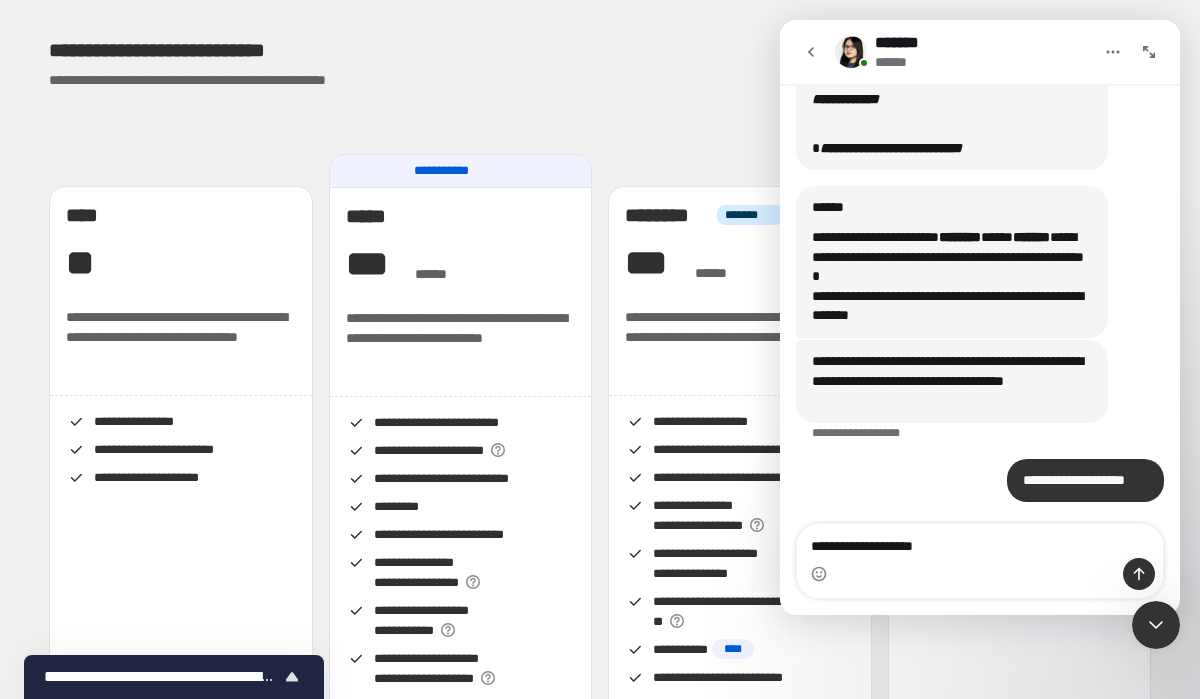 type on "**********" 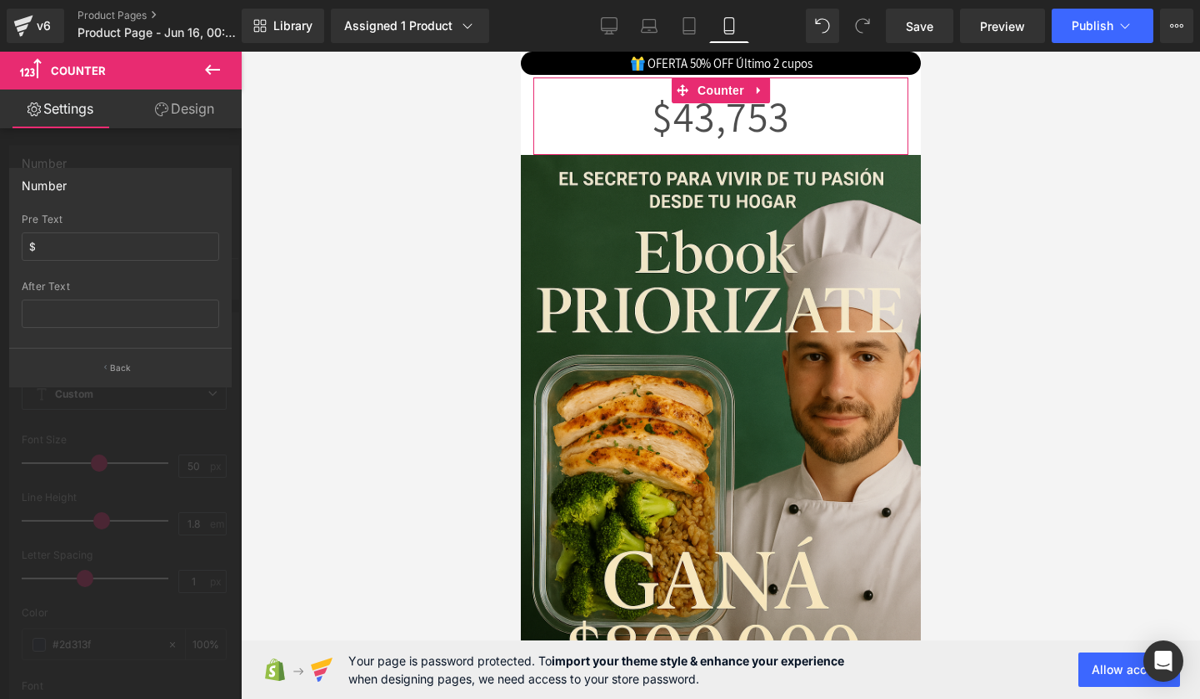 type 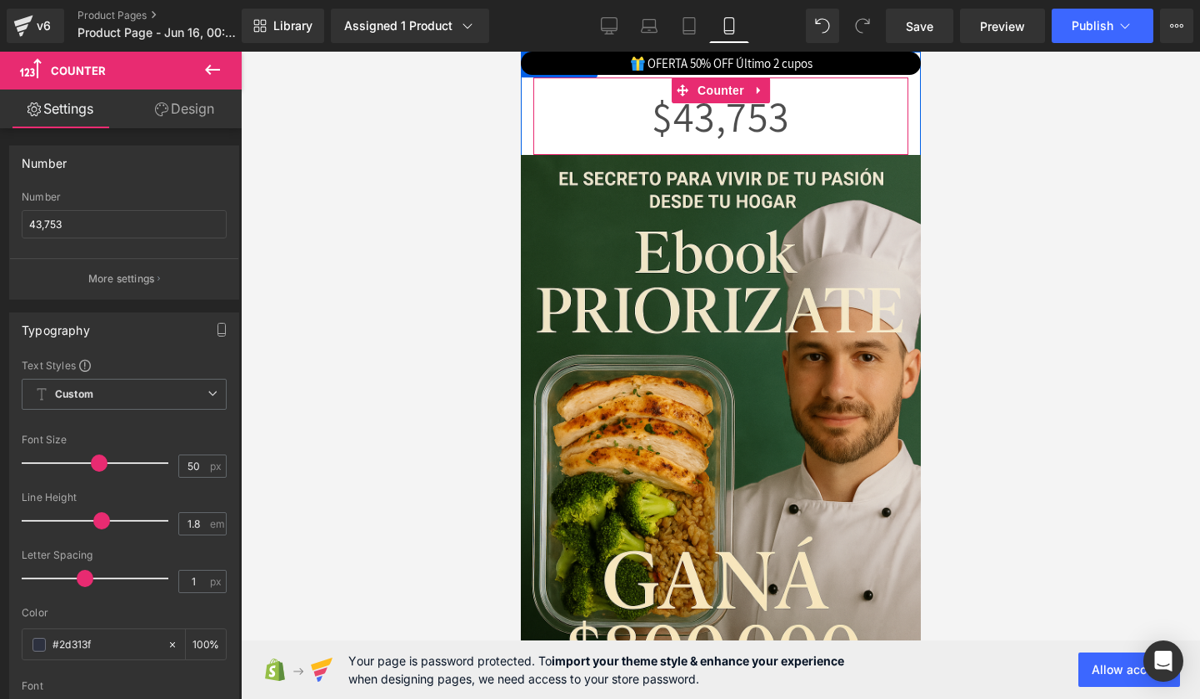 scroll, scrollTop: 669, scrollLeft: 0, axis: vertical 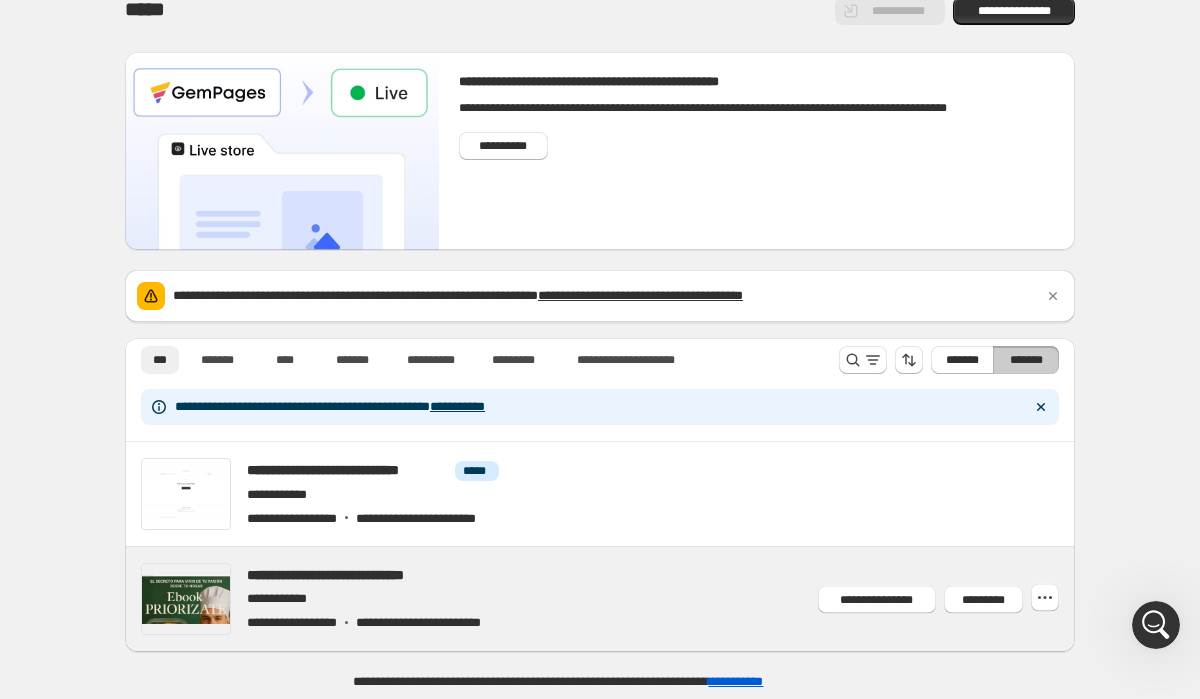 click at bounding box center [624, 599] 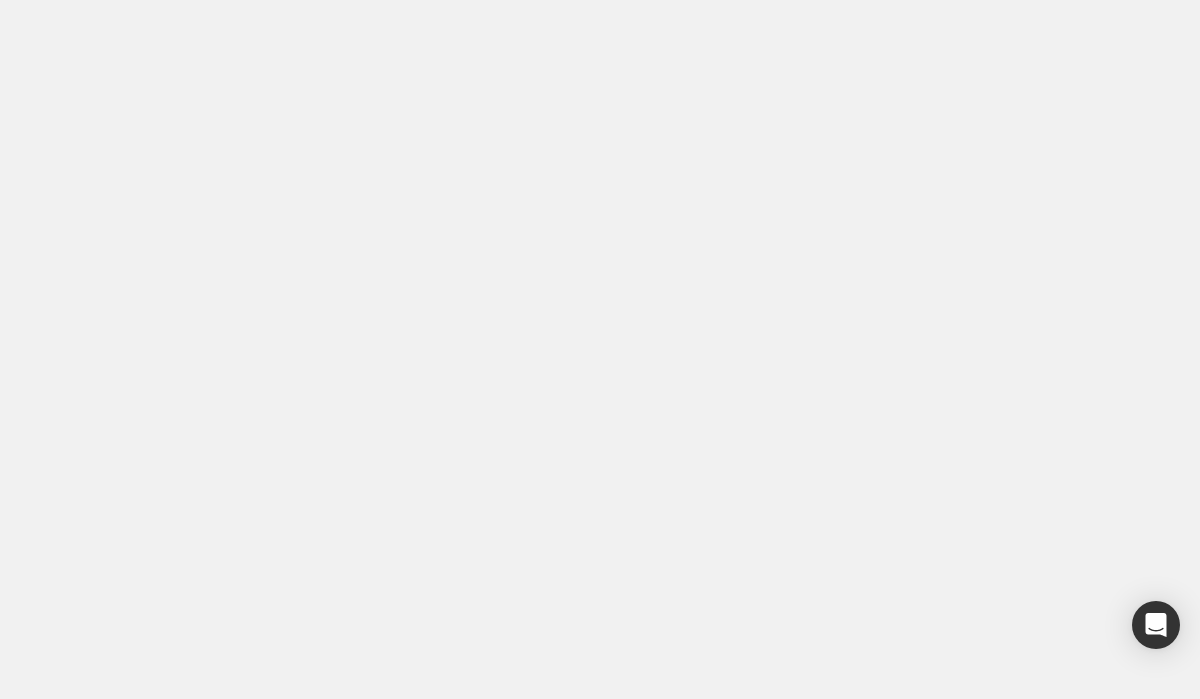 scroll, scrollTop: 0, scrollLeft: 0, axis: both 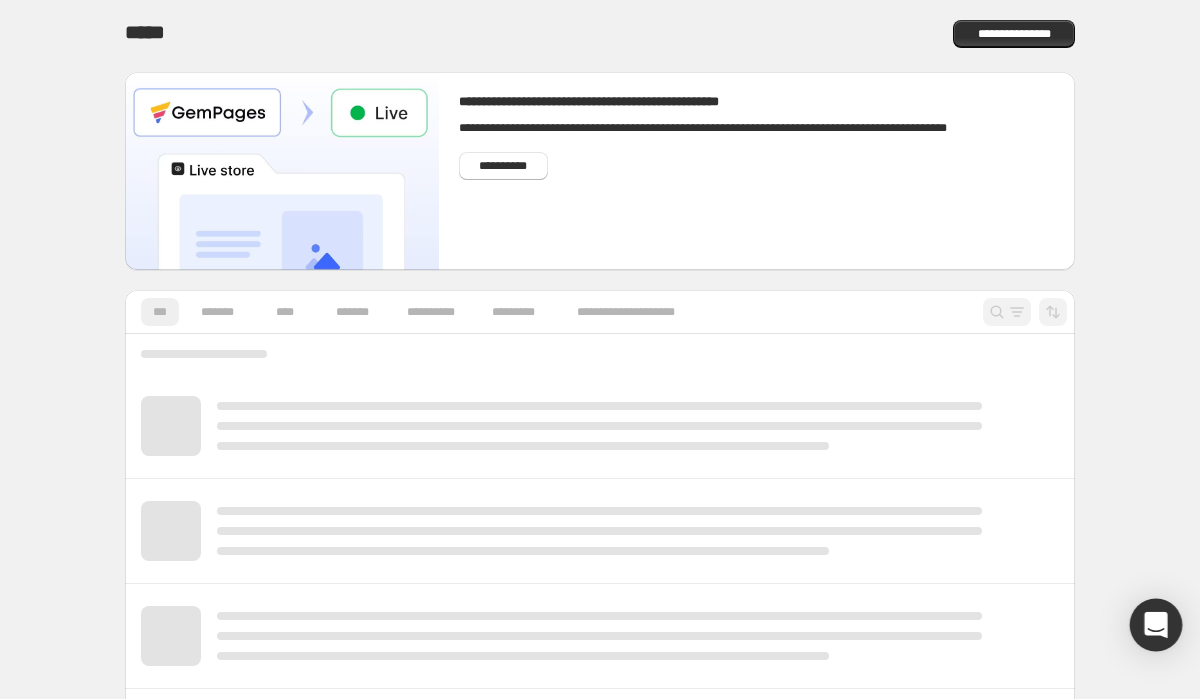 click 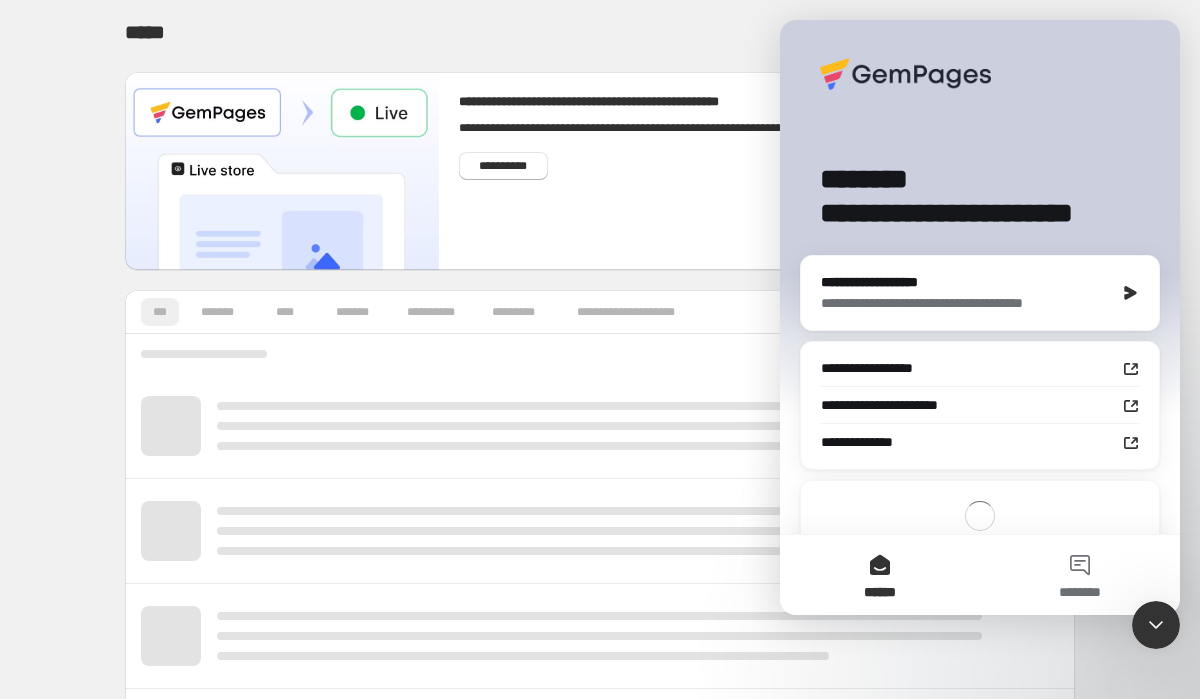 scroll, scrollTop: 0, scrollLeft: 0, axis: both 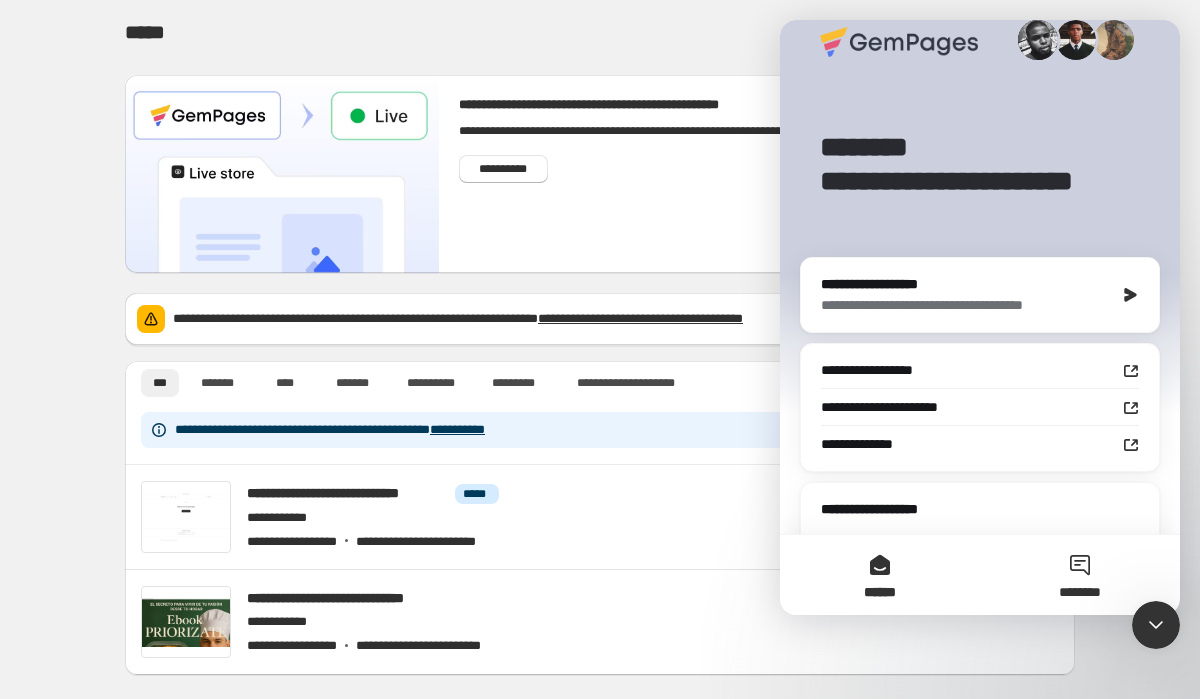 click on "********" at bounding box center (1080, 575) 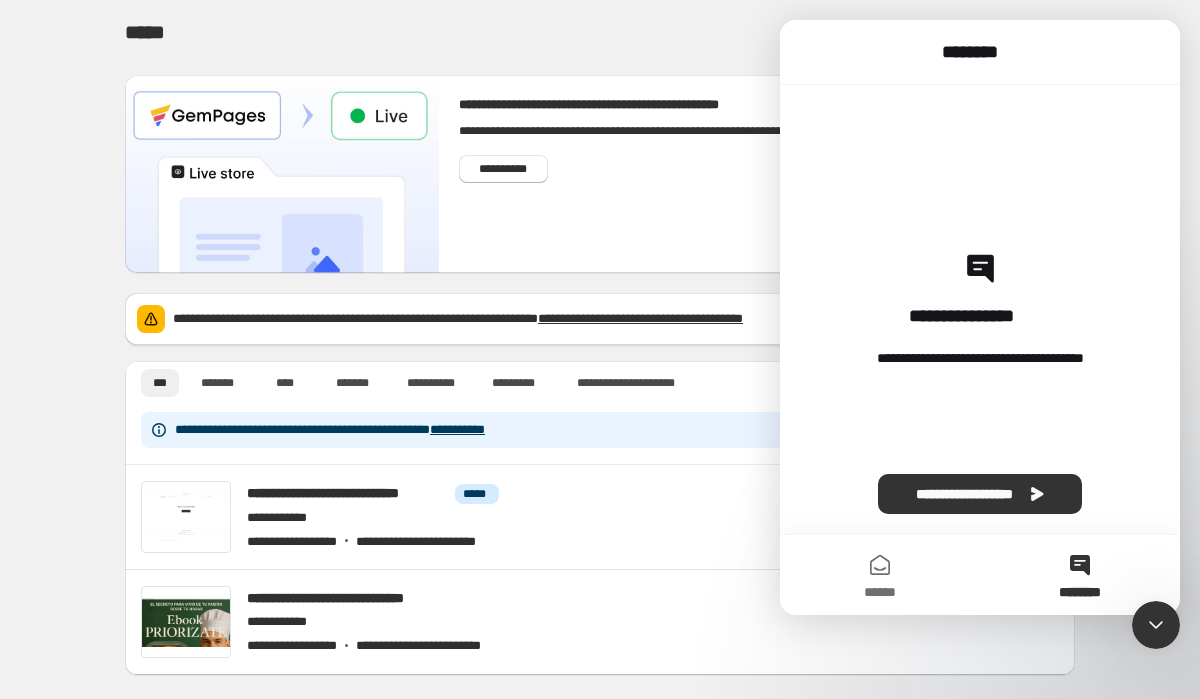 click on "********" at bounding box center [1080, 575] 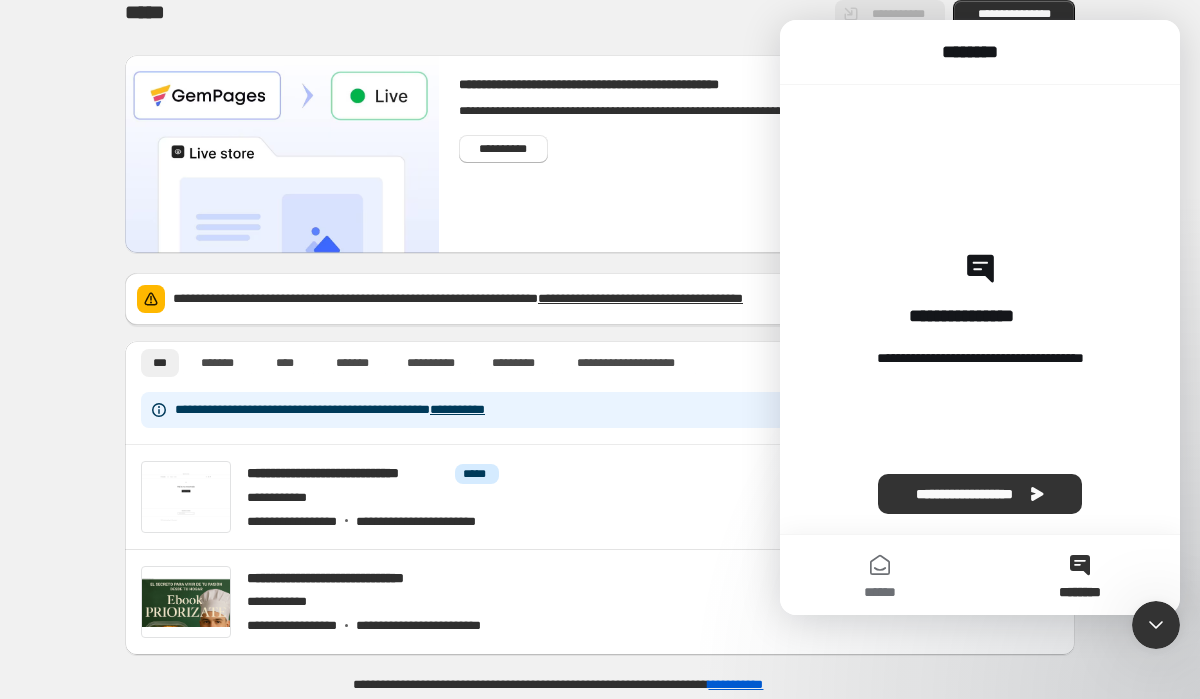 scroll, scrollTop: 0, scrollLeft: 0, axis: both 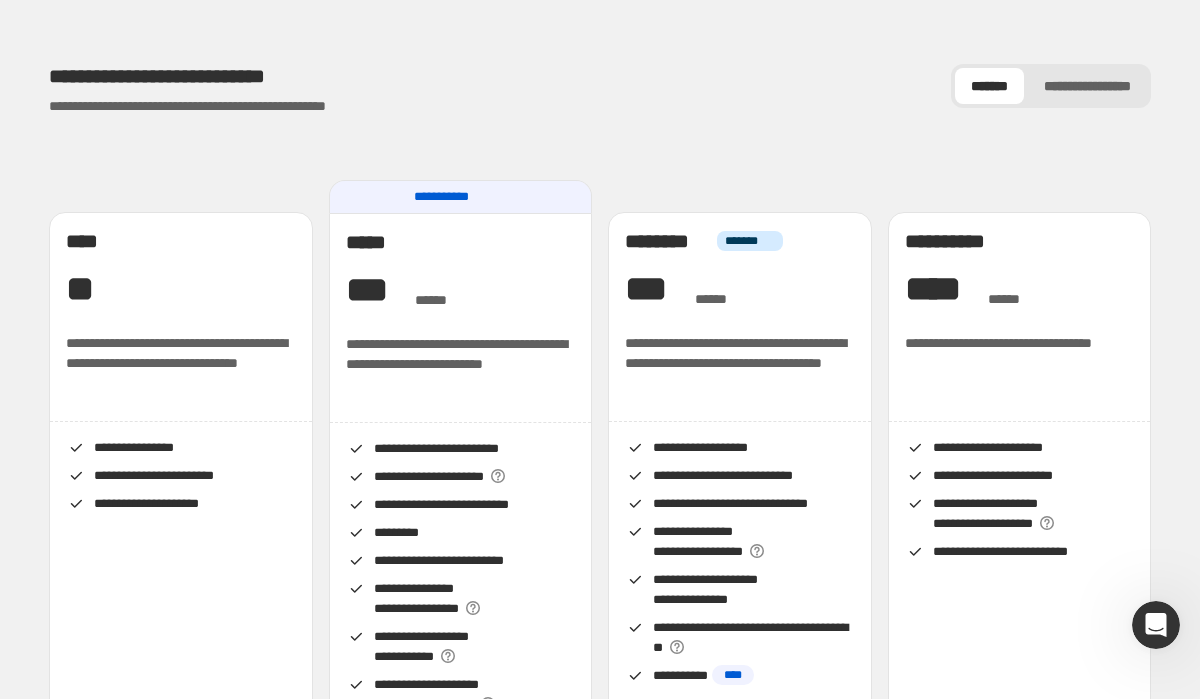 click 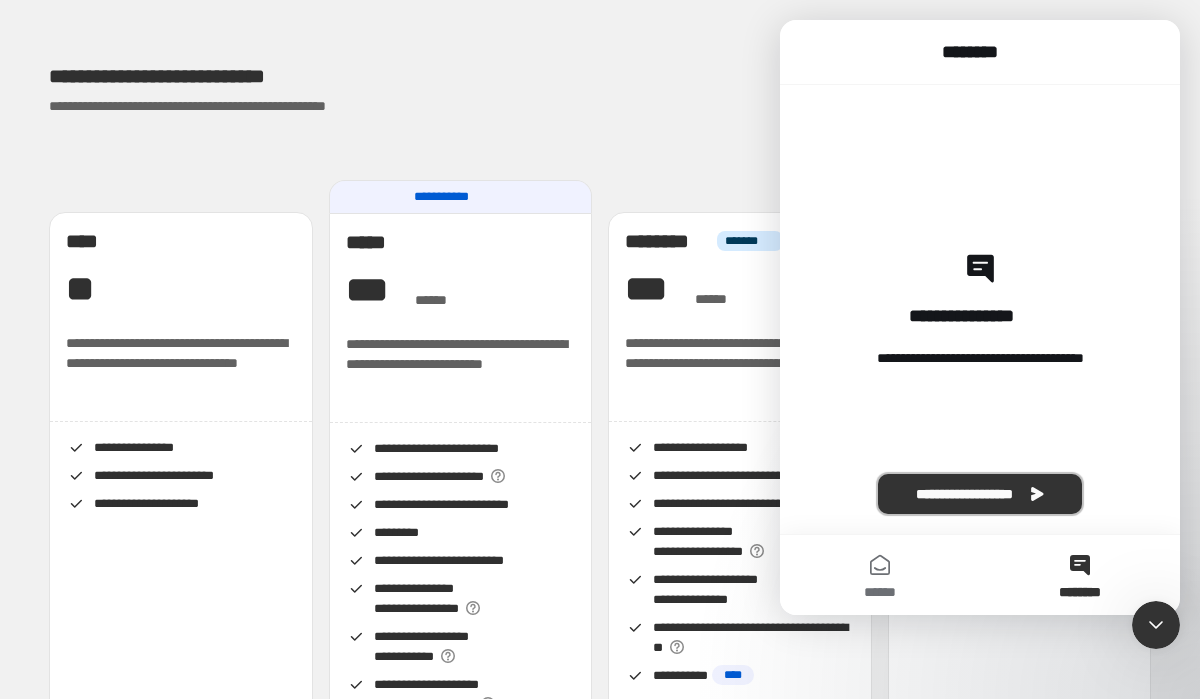 click on "**********" at bounding box center (980, 494) 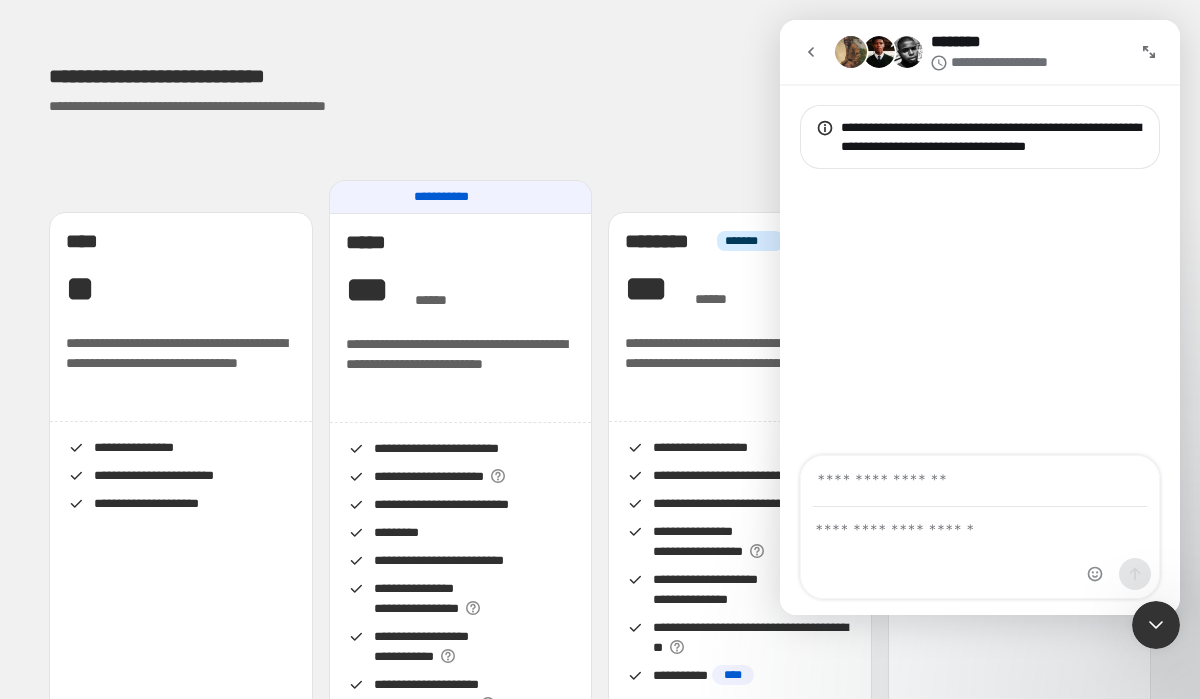 type on "*" 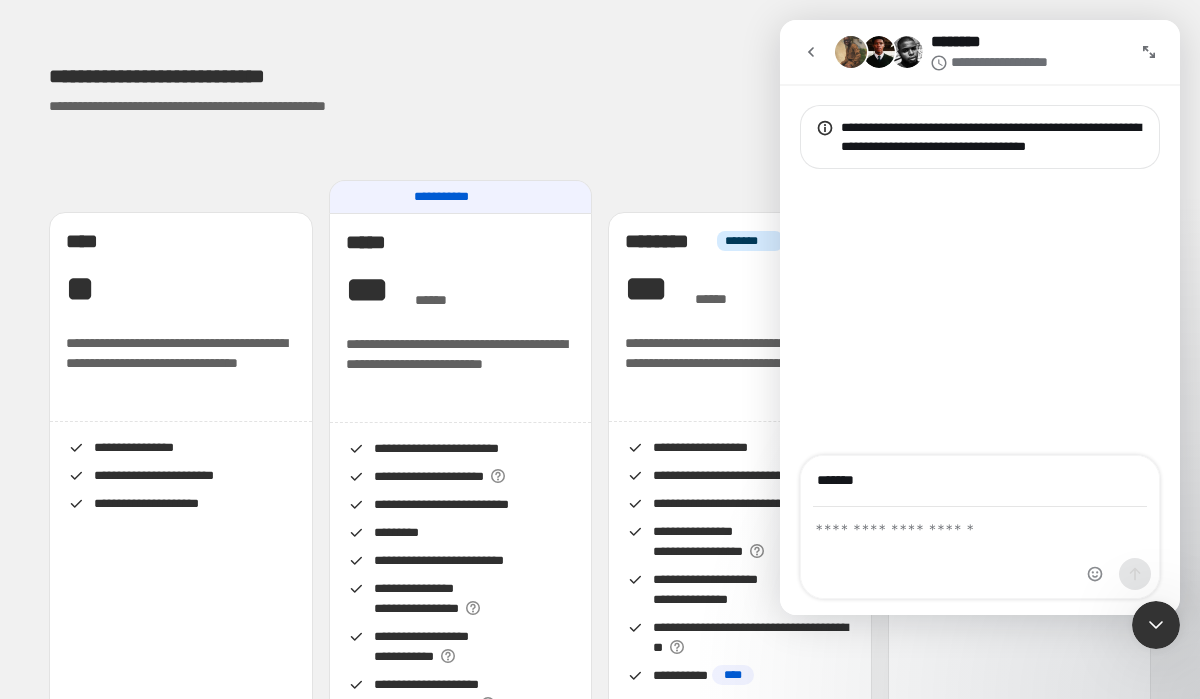 type on "**********" 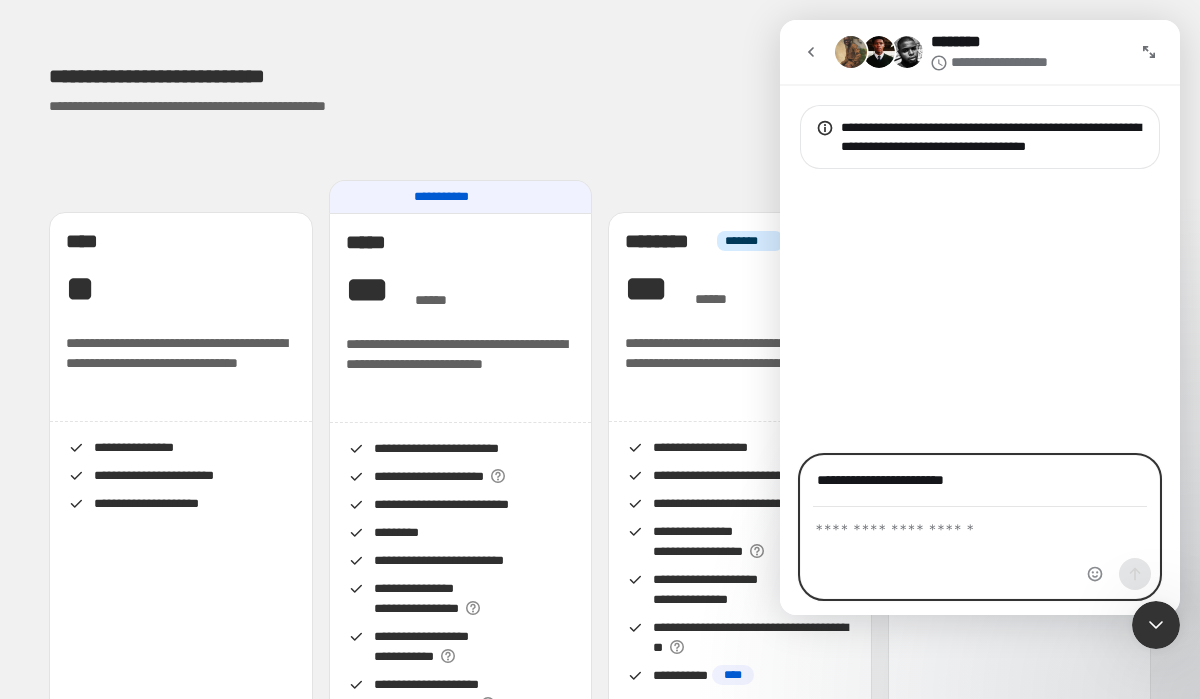 click at bounding box center [980, 525] 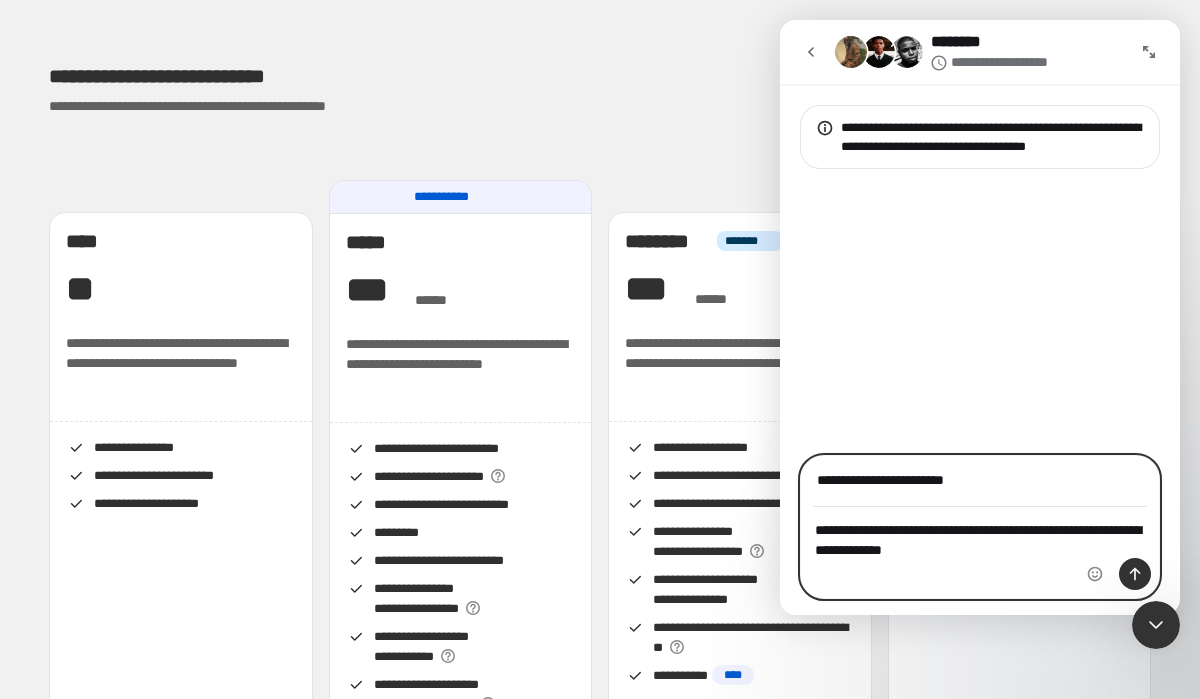 type on "**********" 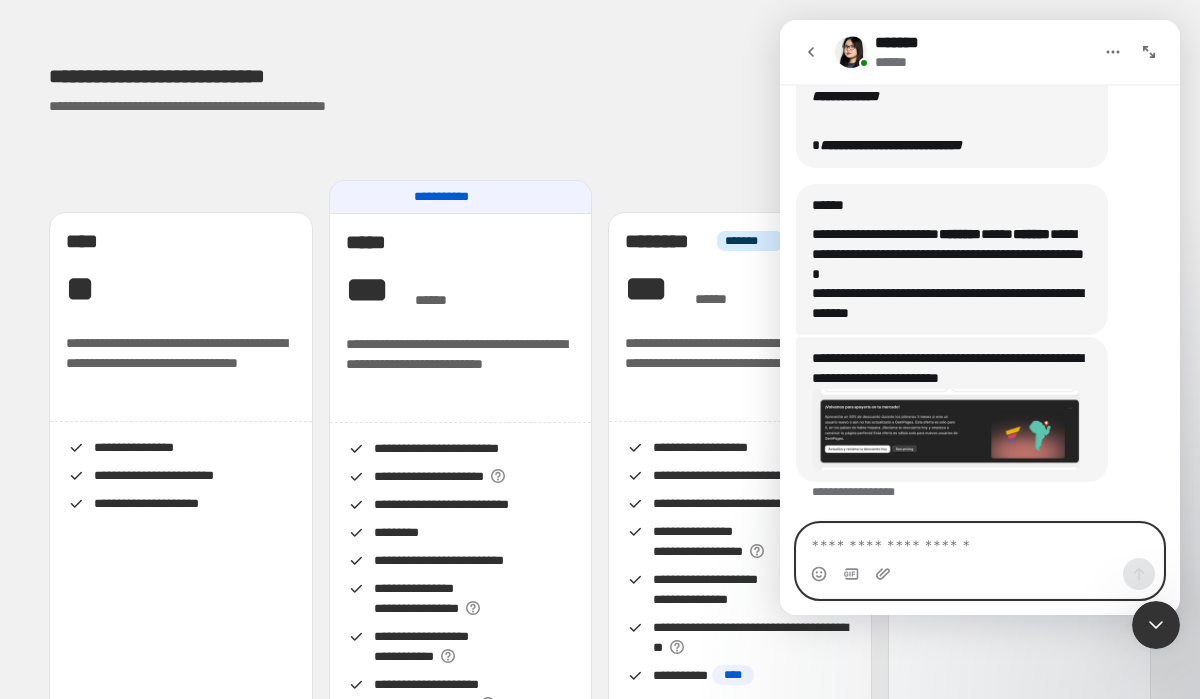 scroll, scrollTop: 606, scrollLeft: 0, axis: vertical 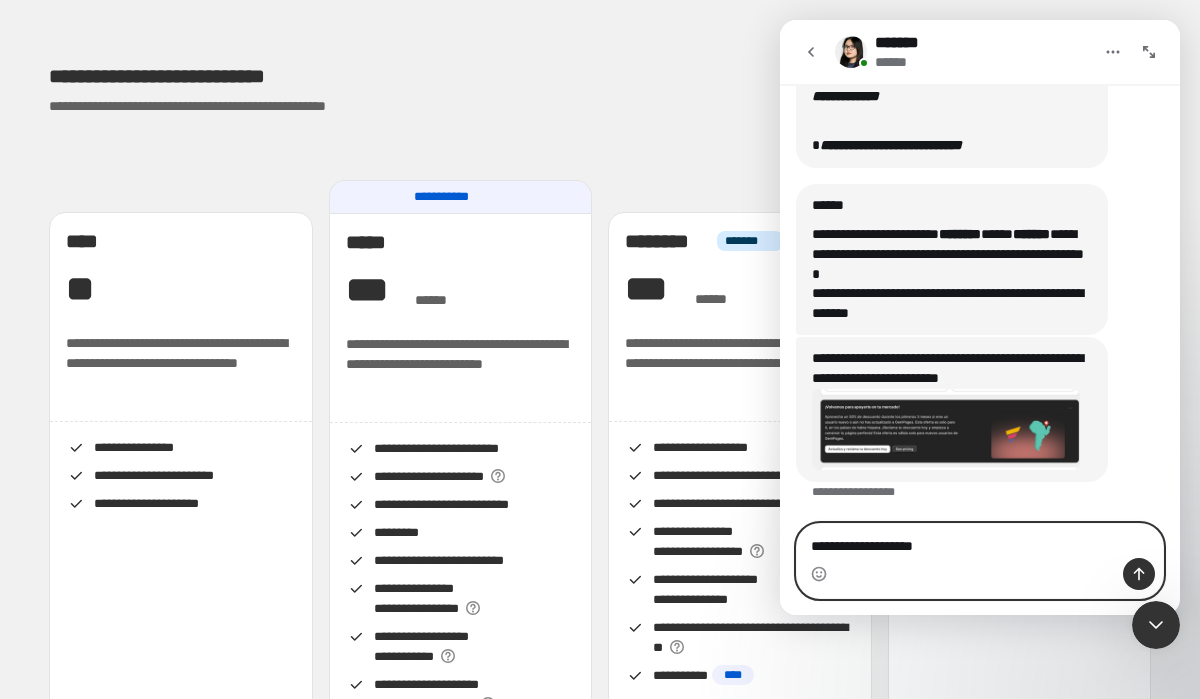 type on "**********" 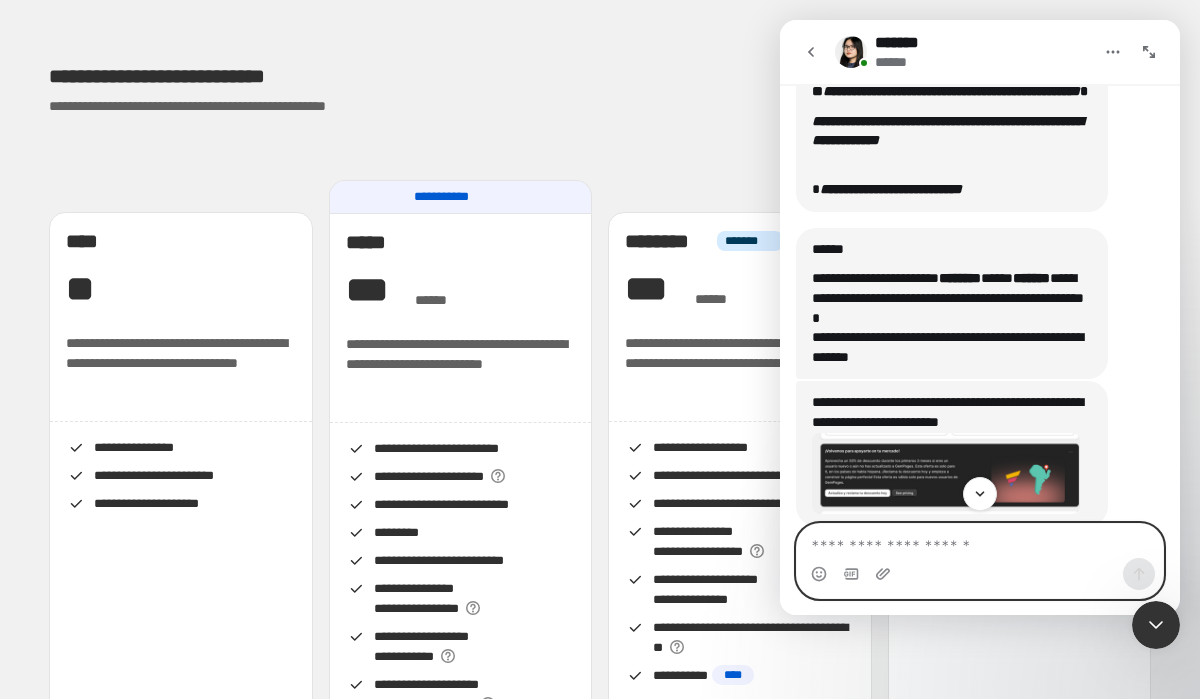 scroll, scrollTop: 665, scrollLeft: 0, axis: vertical 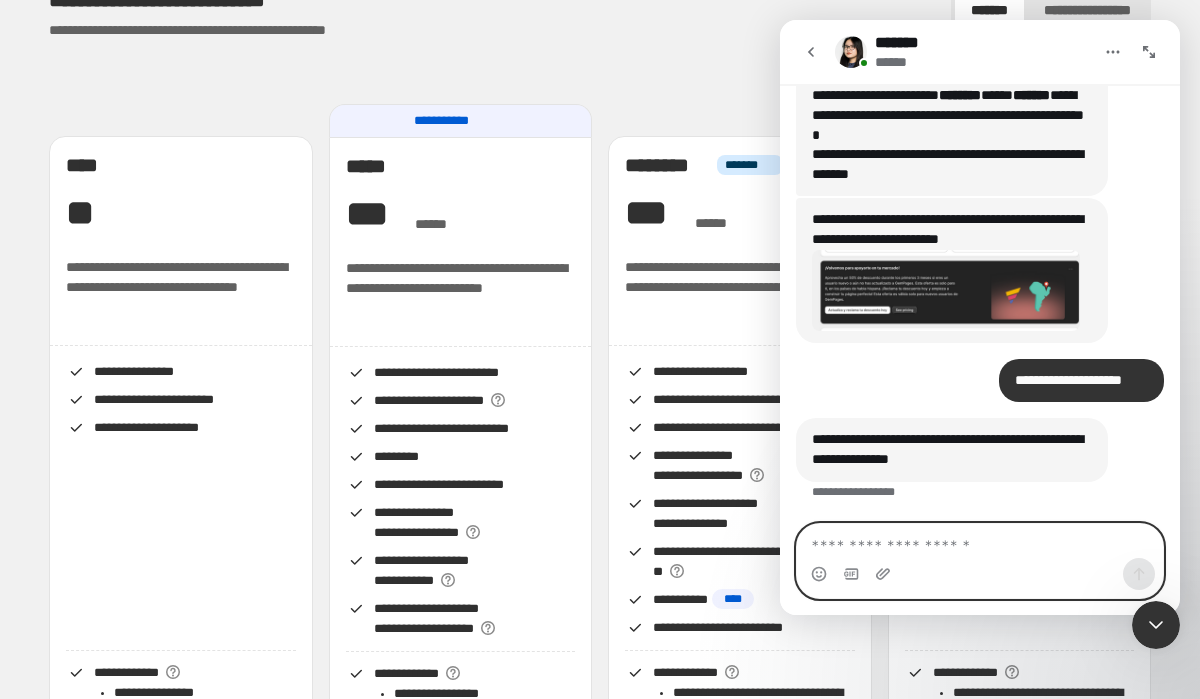 click at bounding box center (980, 541) 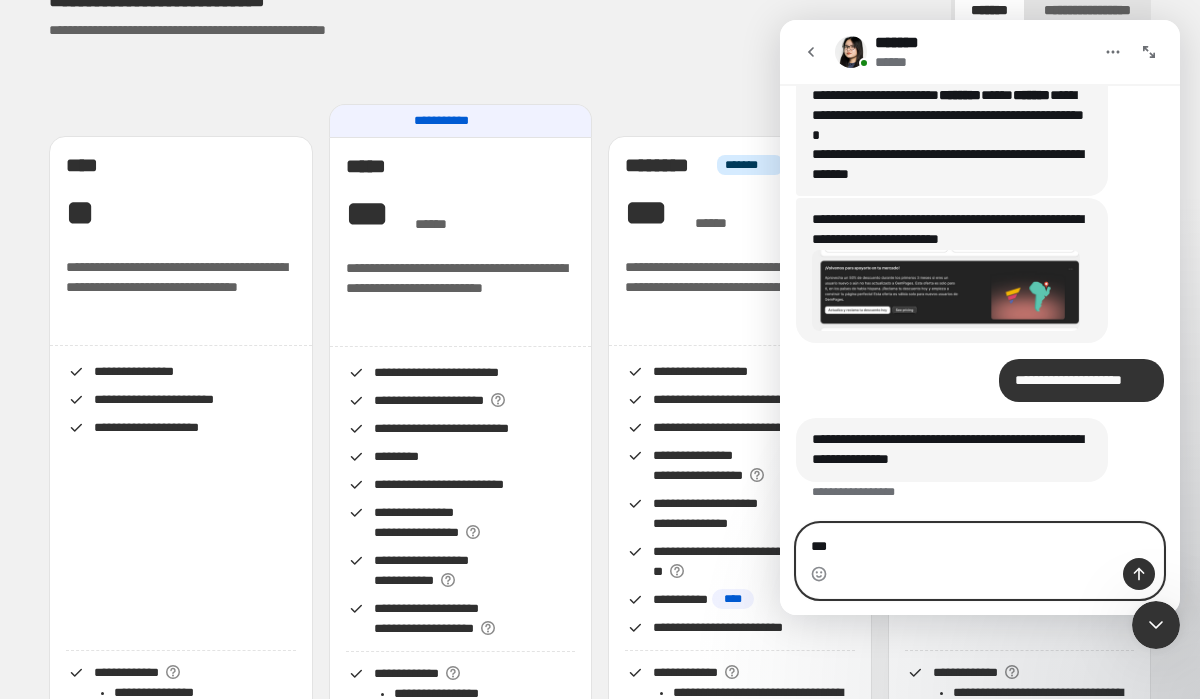 type on "****" 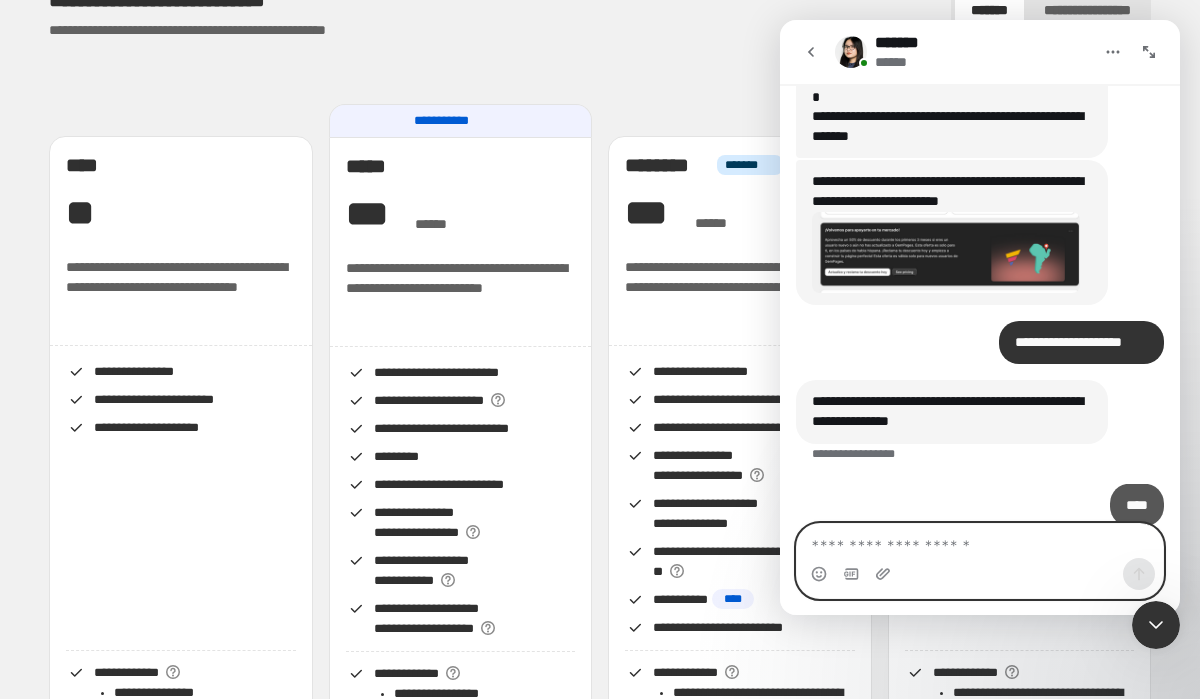 scroll, scrollTop: 804, scrollLeft: 0, axis: vertical 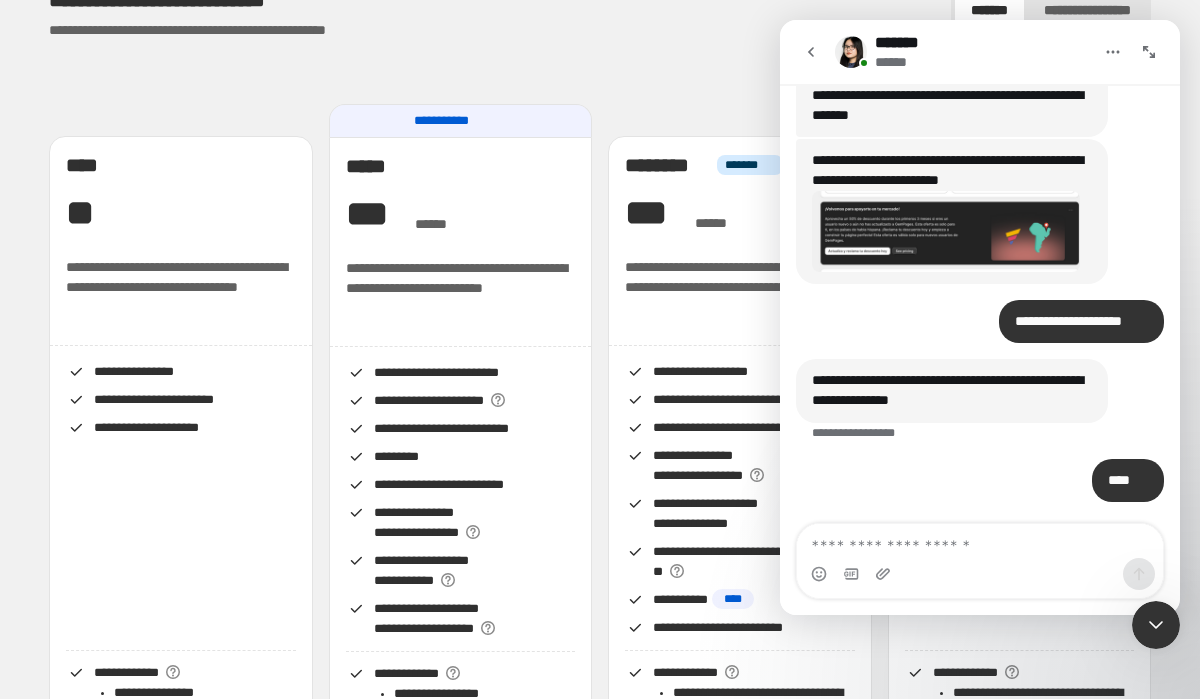 click at bounding box center [946, 231] 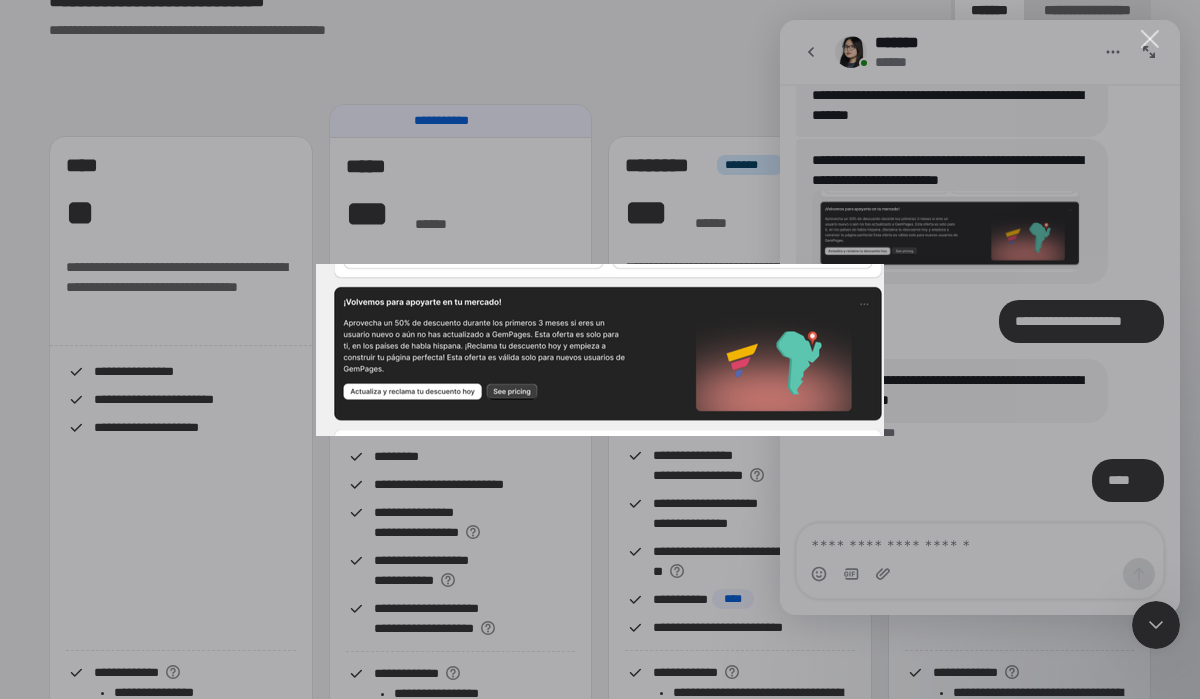 scroll, scrollTop: 0, scrollLeft: 0, axis: both 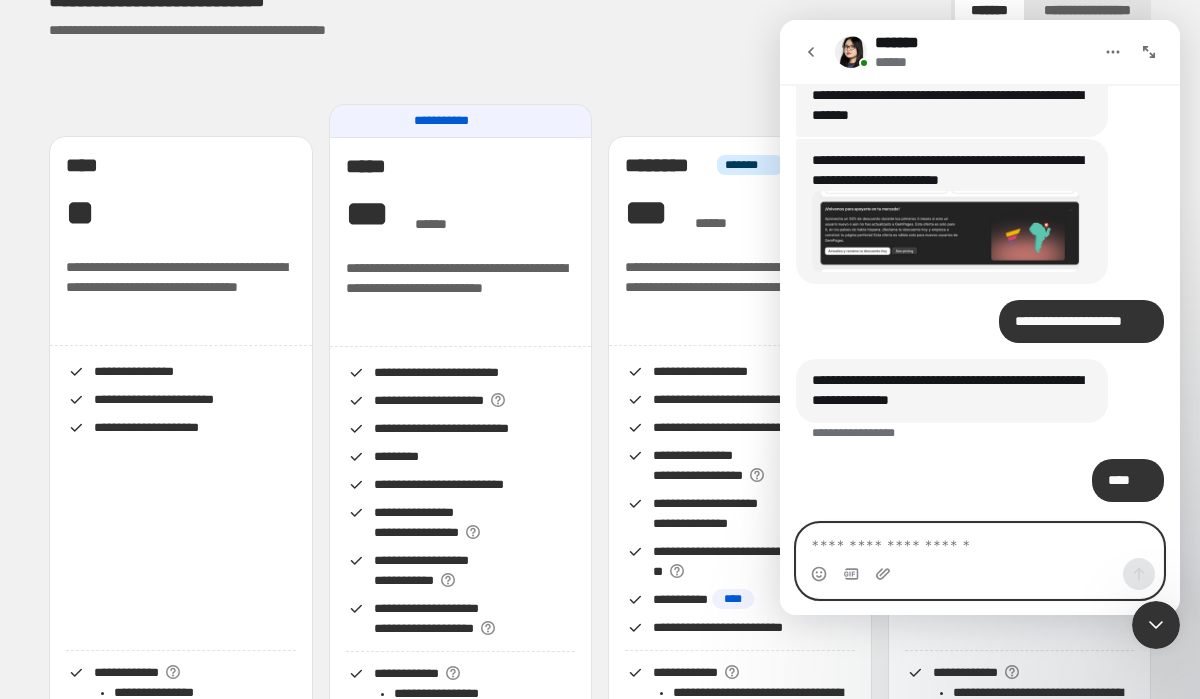 click at bounding box center [980, 541] 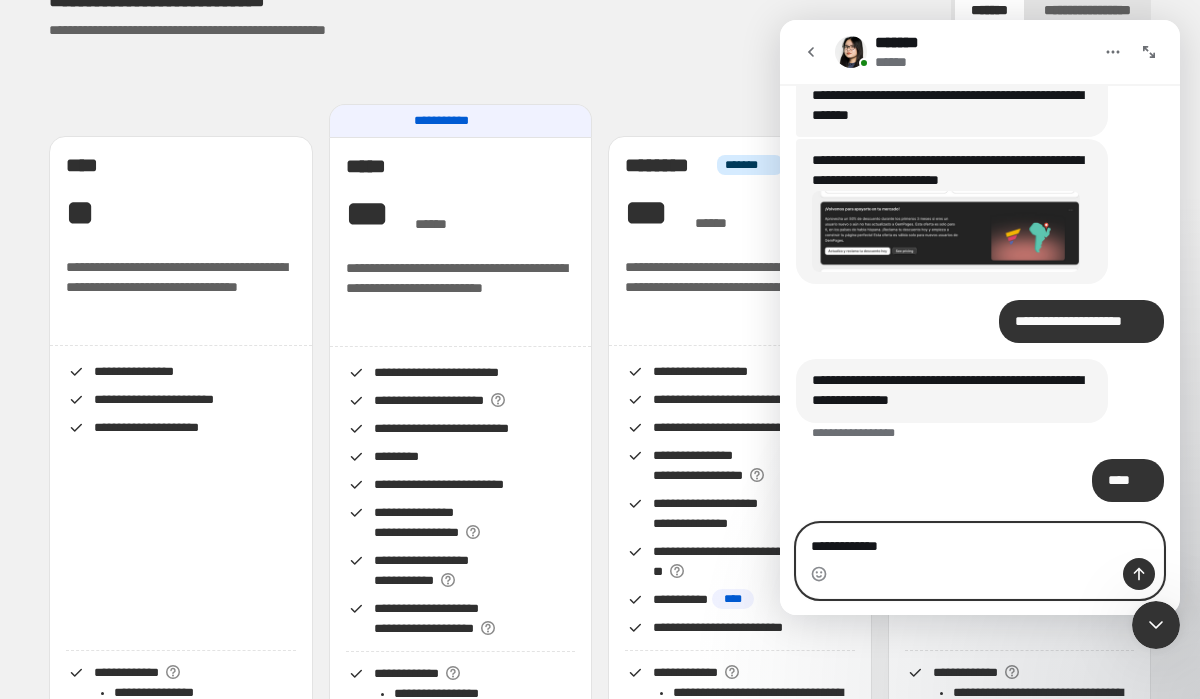 type on "**********" 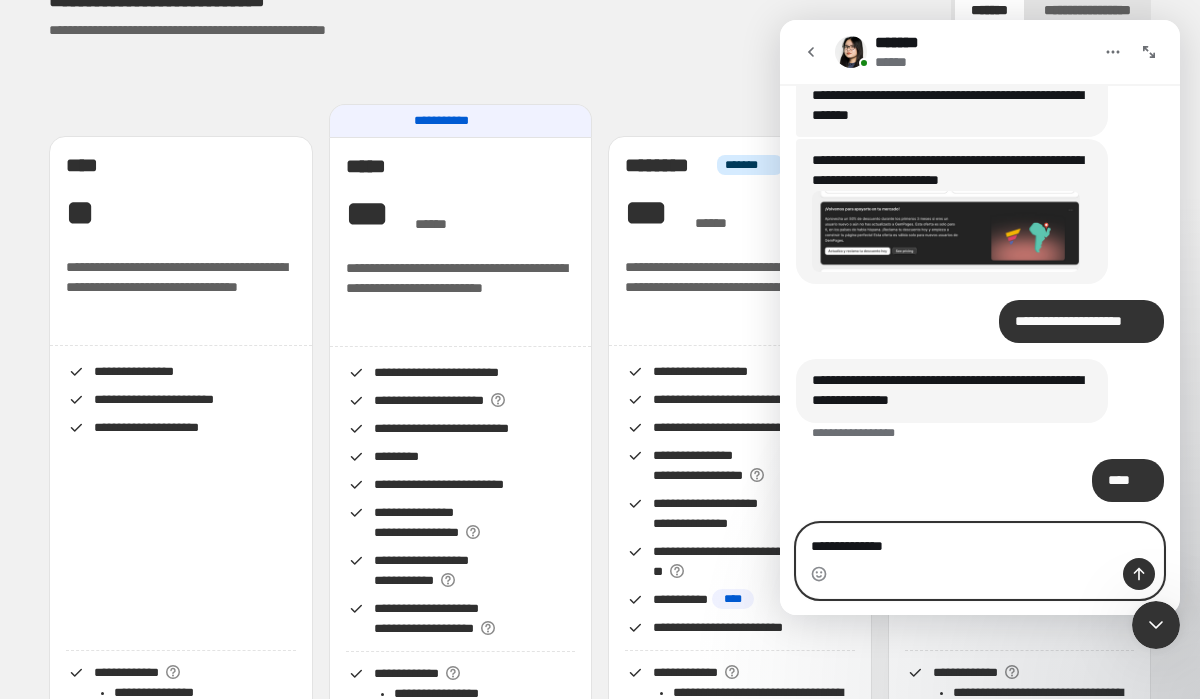 type 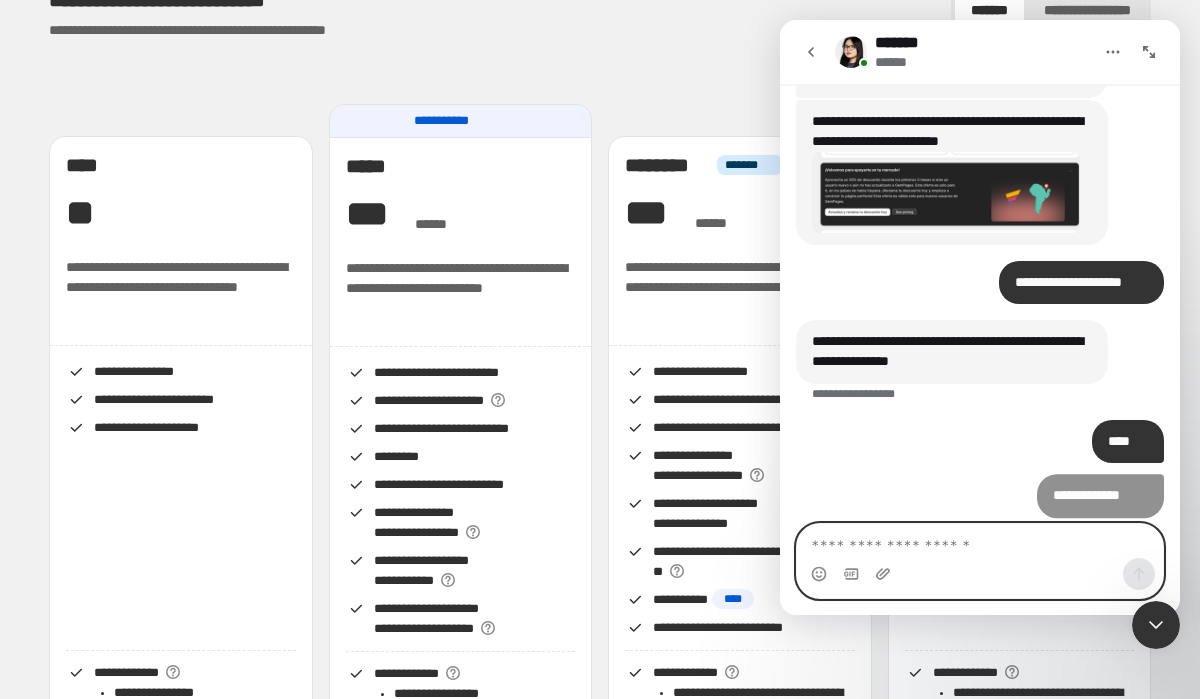 scroll, scrollTop: 850, scrollLeft: 0, axis: vertical 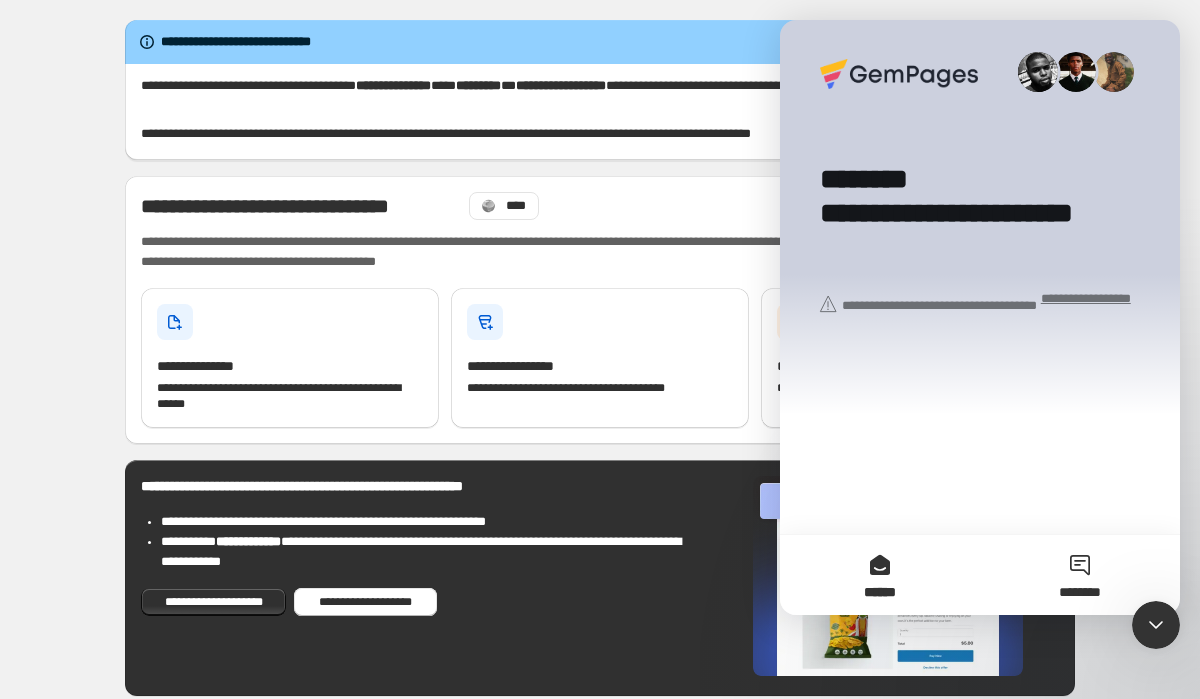 click on "********" at bounding box center [1079, 592] 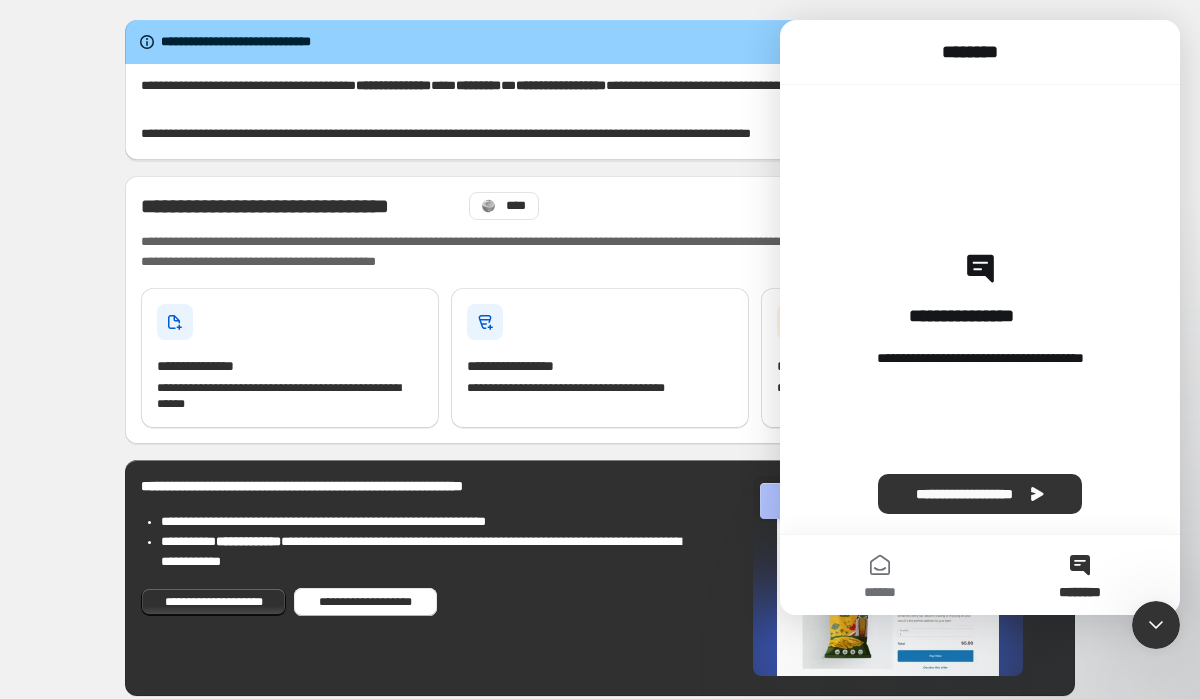 click 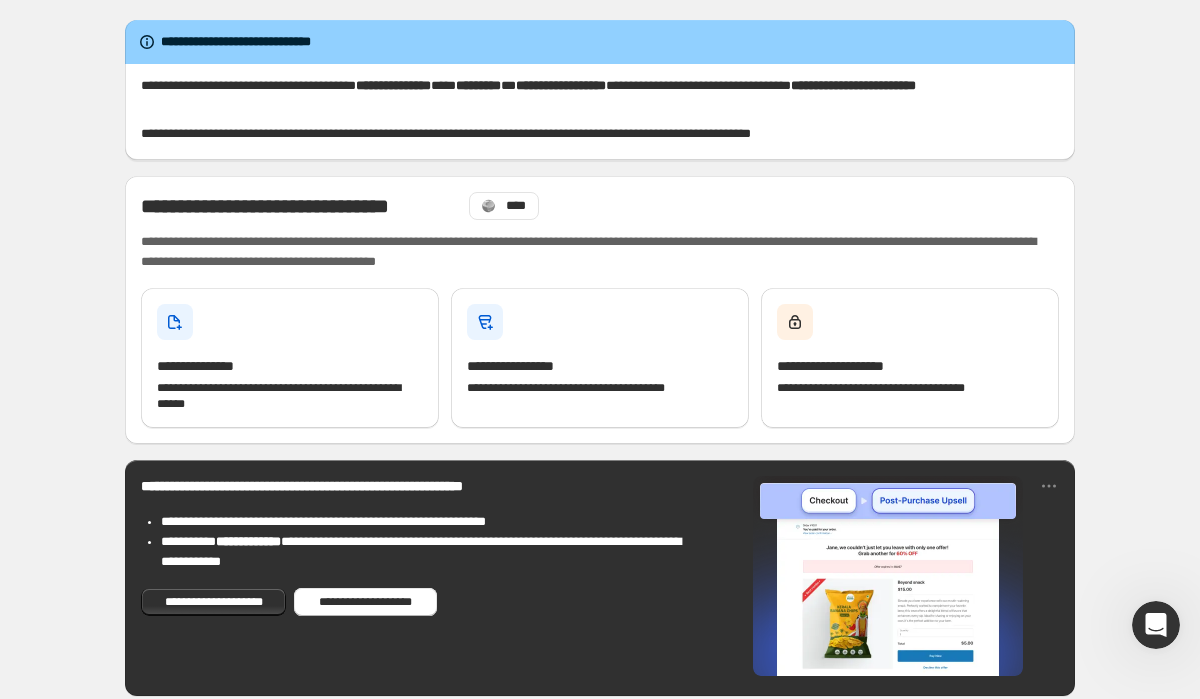 scroll, scrollTop: 0, scrollLeft: 0, axis: both 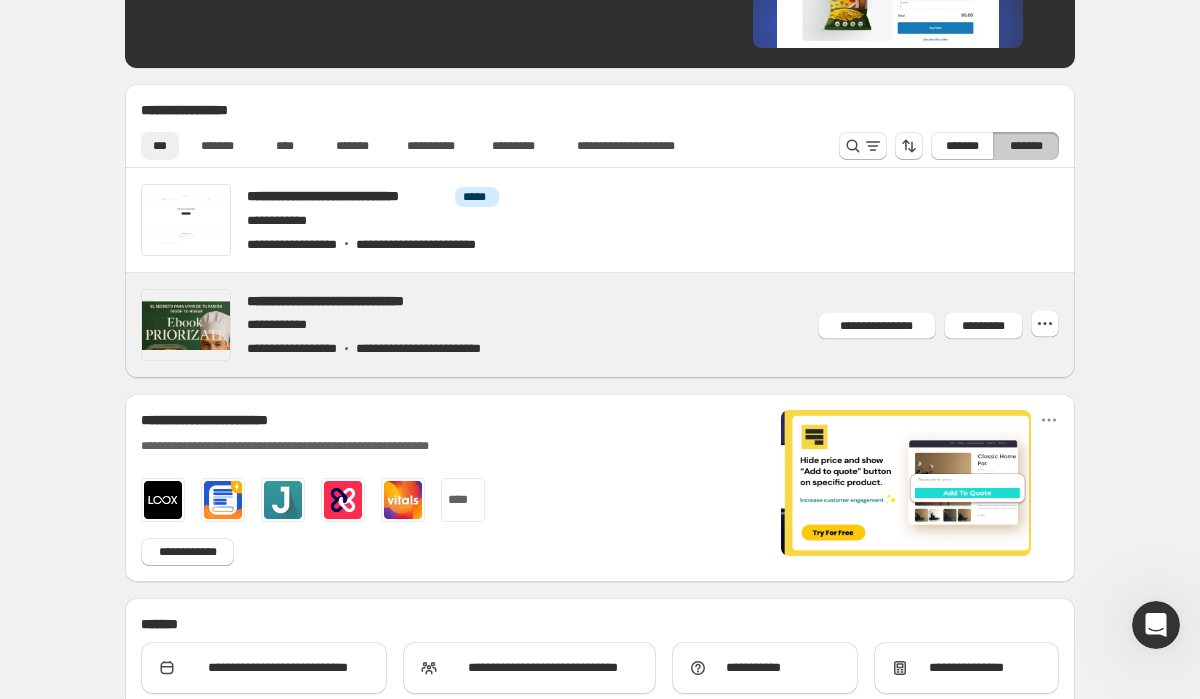 click at bounding box center (624, 325) 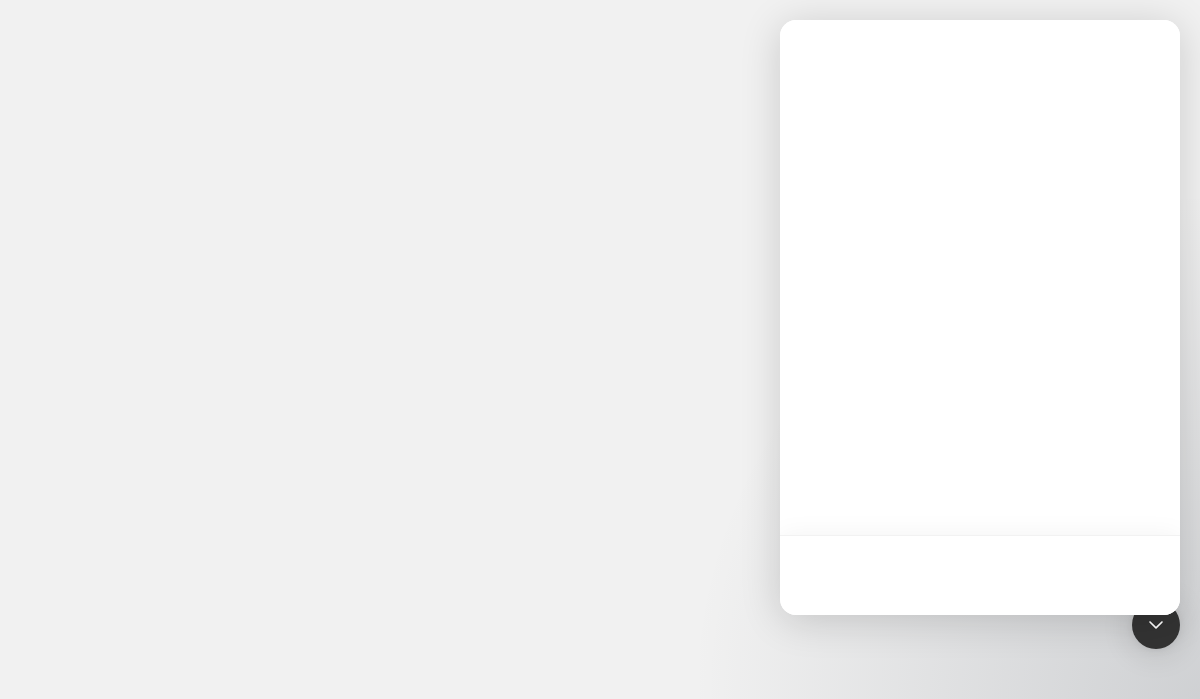 scroll, scrollTop: 0, scrollLeft: 0, axis: both 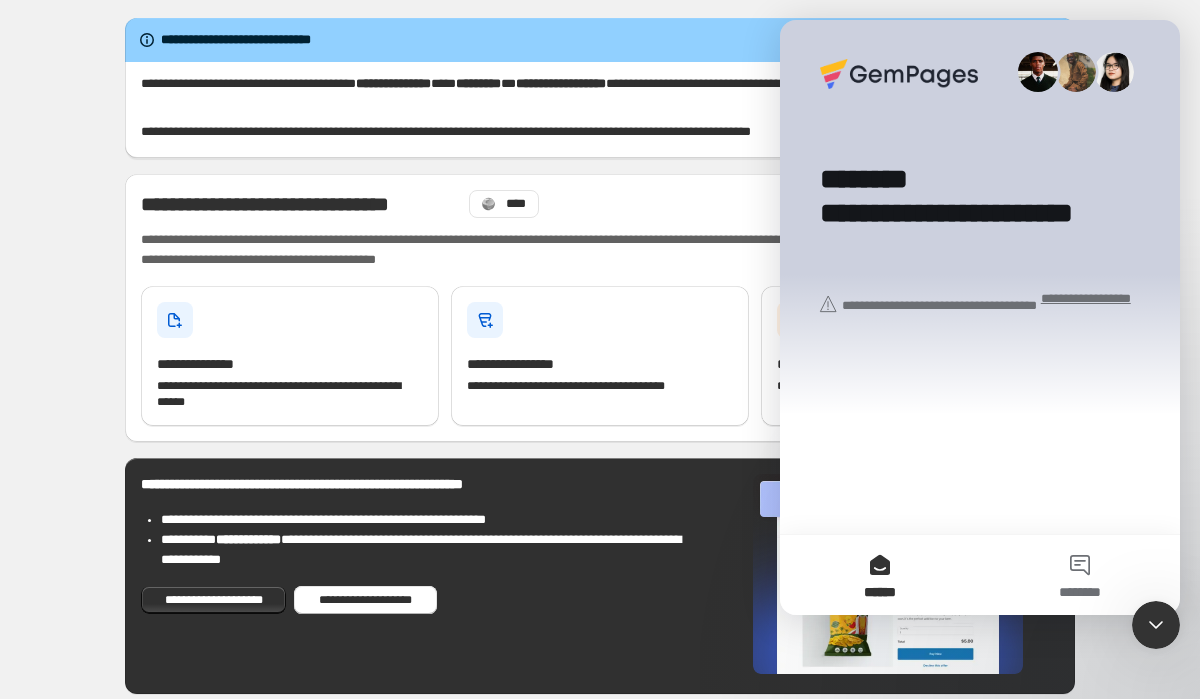click on "**********" at bounding box center [980, 217] 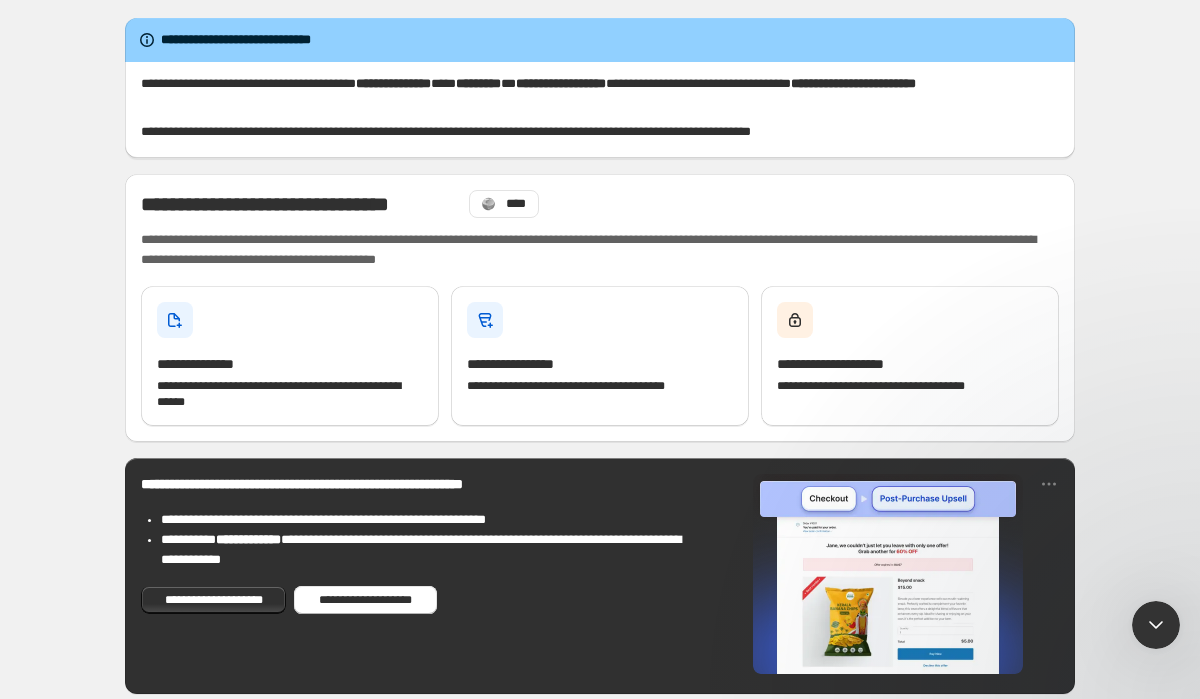 scroll, scrollTop: 0, scrollLeft: 0, axis: both 